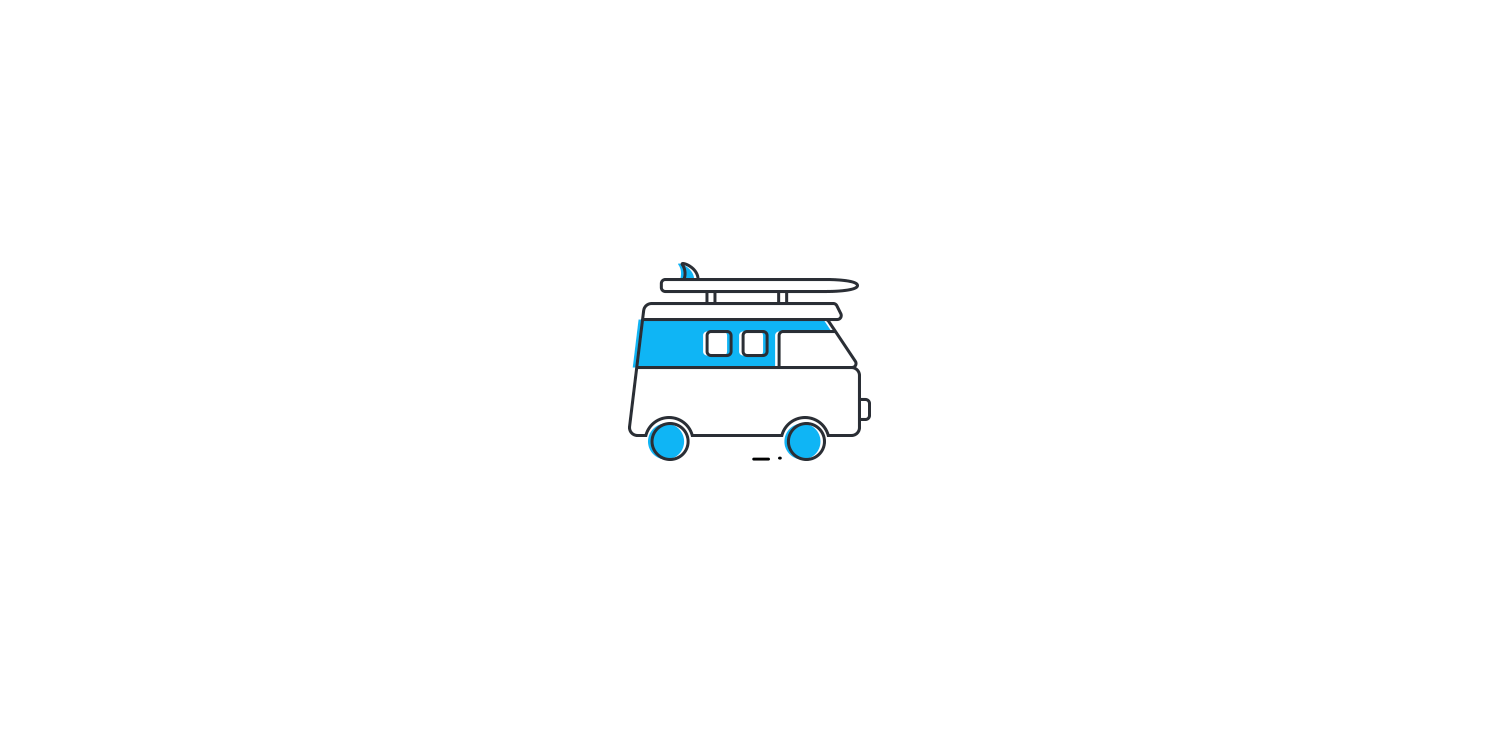 scroll, scrollTop: 0, scrollLeft: 0, axis: both 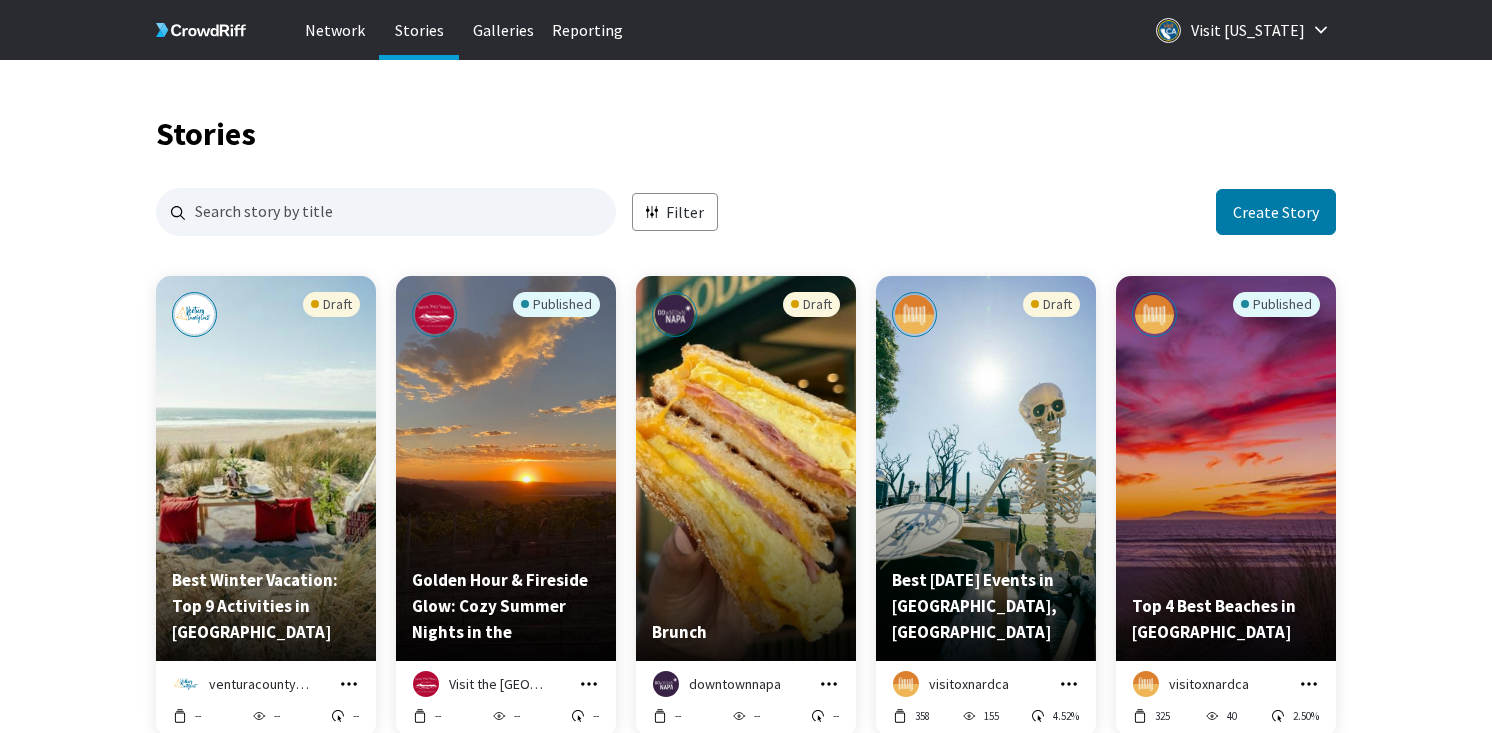 click on "Stories Filter Create Story Draft Best Winter Vacation: Top 9 Activities in Ventura County   venturacountycoast Manage Story Preview Hide from network -- -- -- Published Golden Hour & Fireside Glow: Cozy Summer Nights in the Santa Ynez Valley   Visit the Santa Ynez Valley Manage Story Preview Copy embed code Hide from network -- -- -- Draft Brunch    downtownnapa Manage Story Preview Hide from network -- -- -- Draft Best Halloween 2023 Events in Oxnard, CA   visitoxnardca Manage Story Preview Hide from network 358 155 4.52% Published Top 4 Best Beaches in Oxnard   visitoxnardca Manage Story Preview Copy embed code Hide from network 325 40 2.50% Draft 11 Ocean Activities in Ventura County Coast   venturacountycoast Manage Story Preview Hide from network -- -- -- Draft   venturacountycoast Manage Story Preview Hide from network -- -- -- Draft Spacious Inclusive Playground in Dublin   visittrivalley Manage Story Preview Hide from network -- -- -- Published   visitsantarosa Manage Story Preview Copy embed code --" at bounding box center (746, 1138) 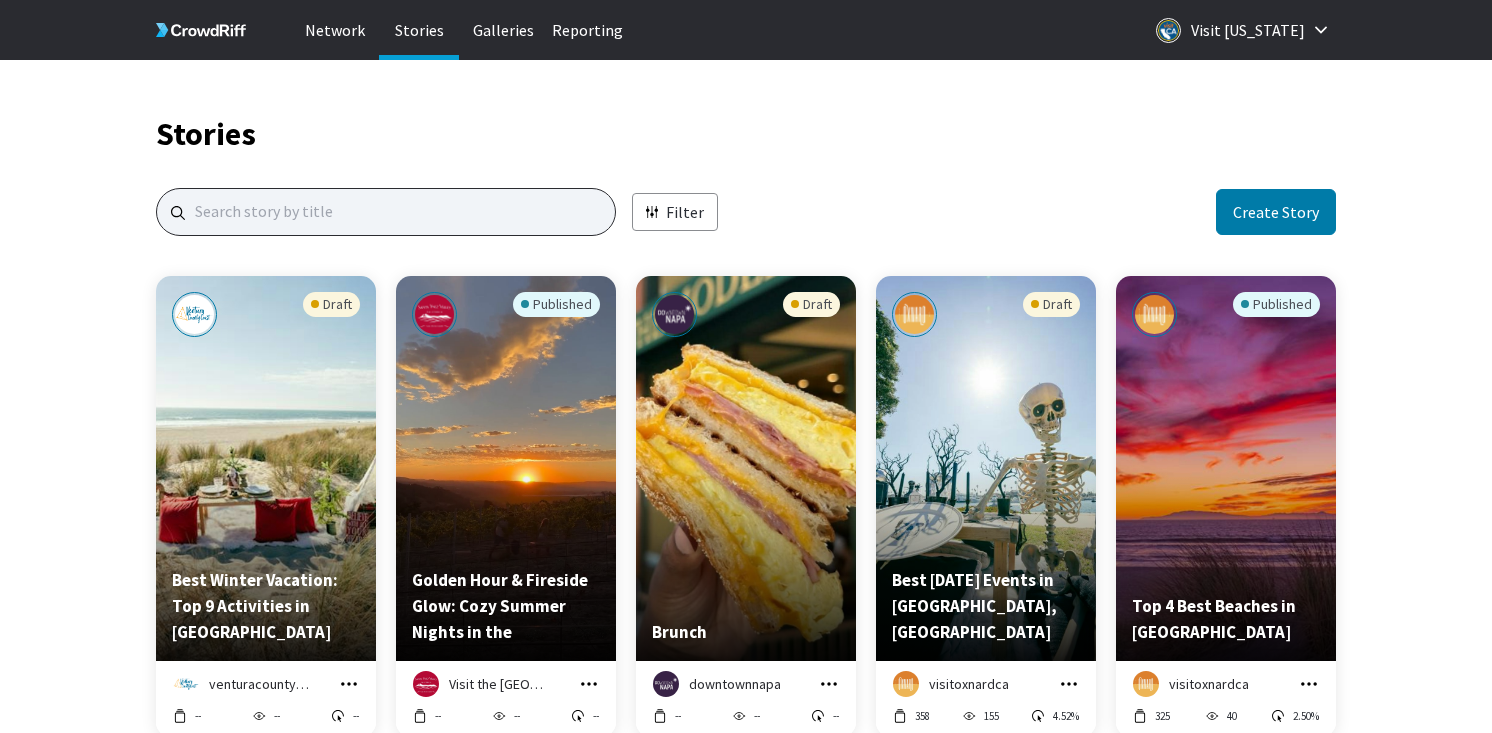 click at bounding box center (386, 212) 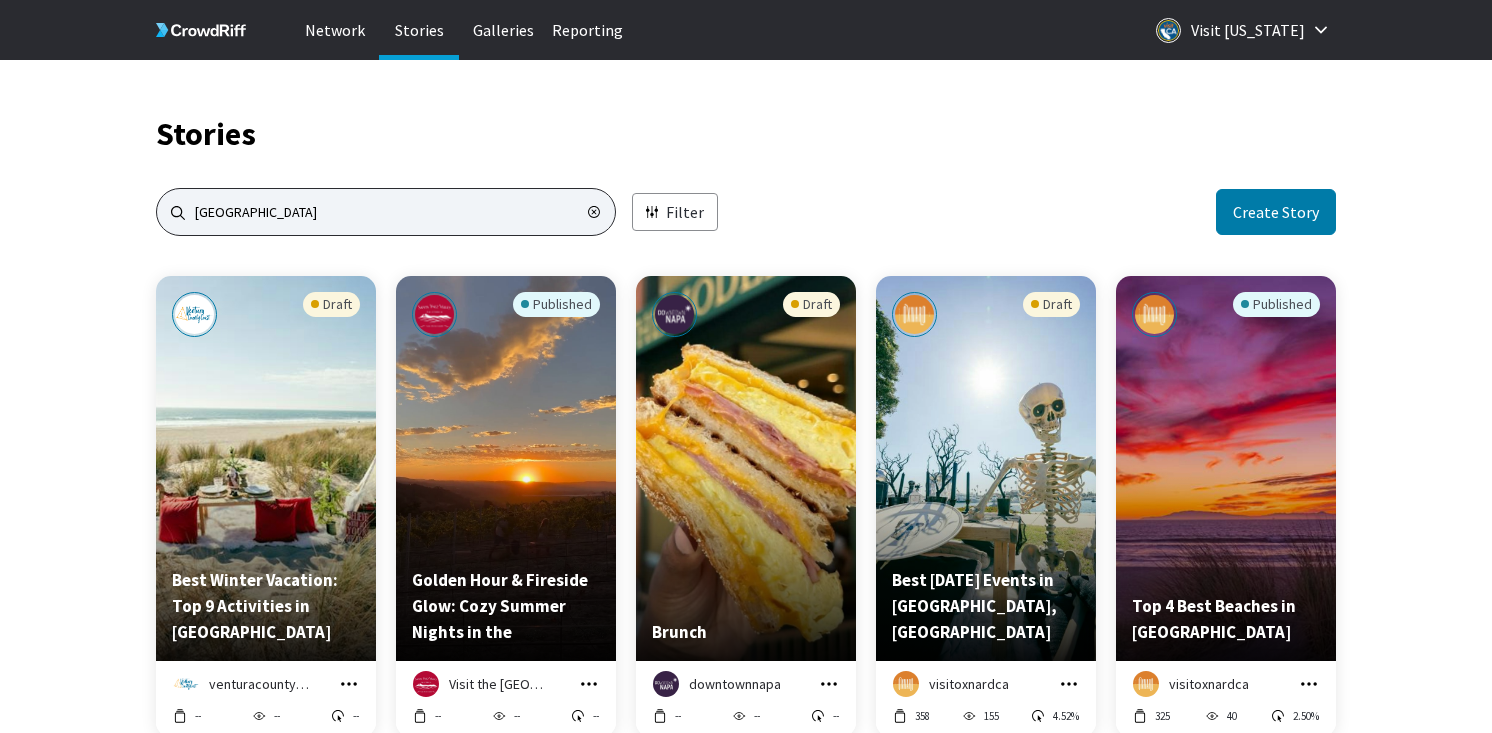 type on "Buena Park" 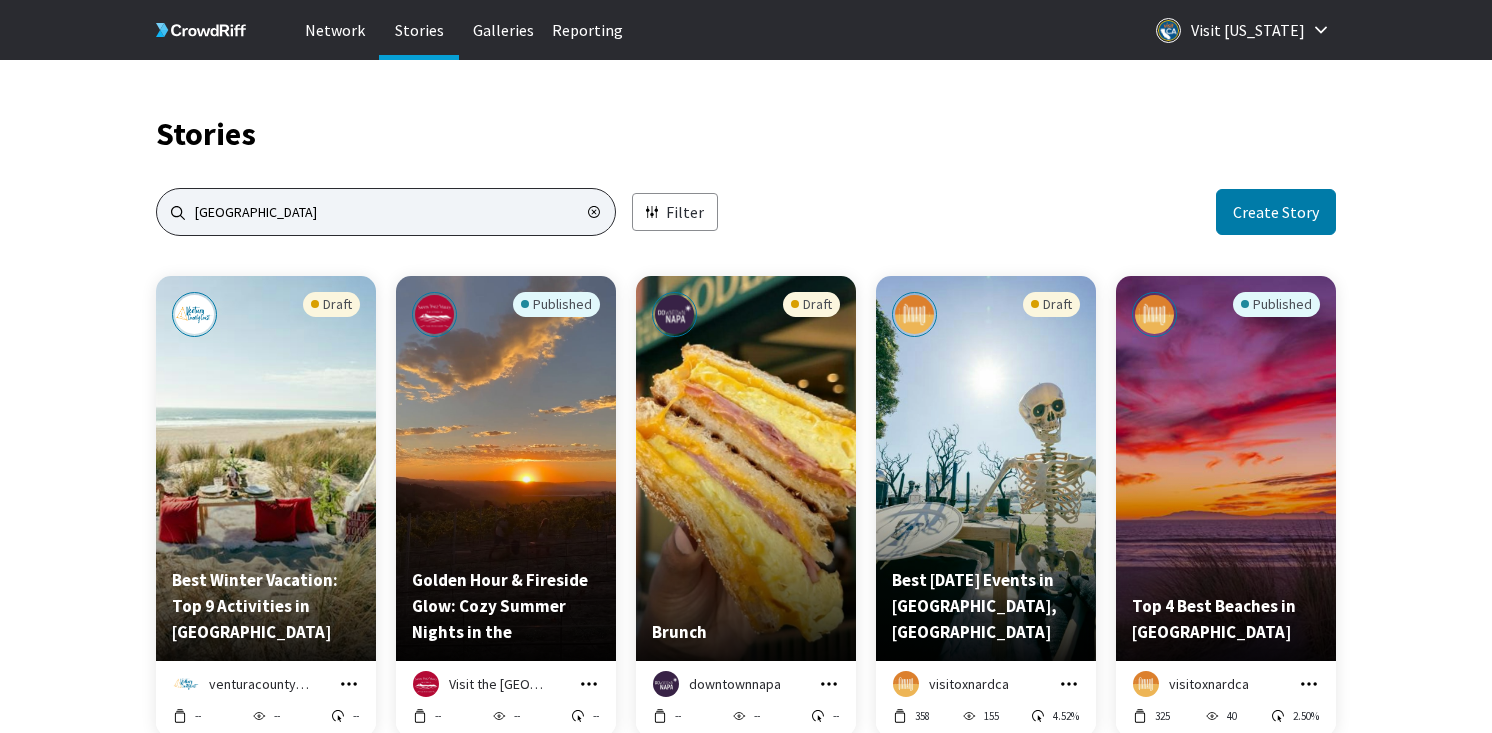 scroll, scrollTop: 1455, scrollLeft: 1180, axis: both 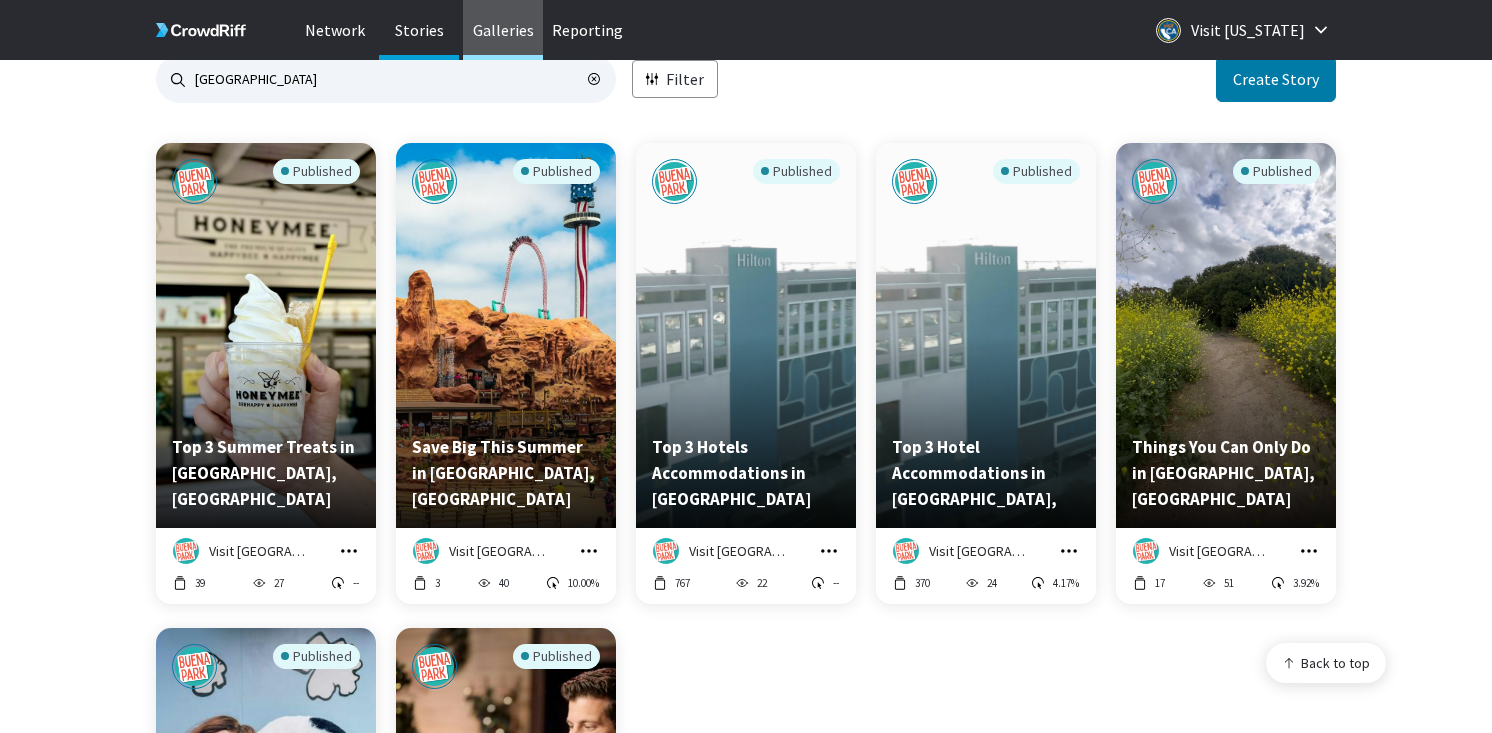 click on "Galleries" at bounding box center (503, 30) 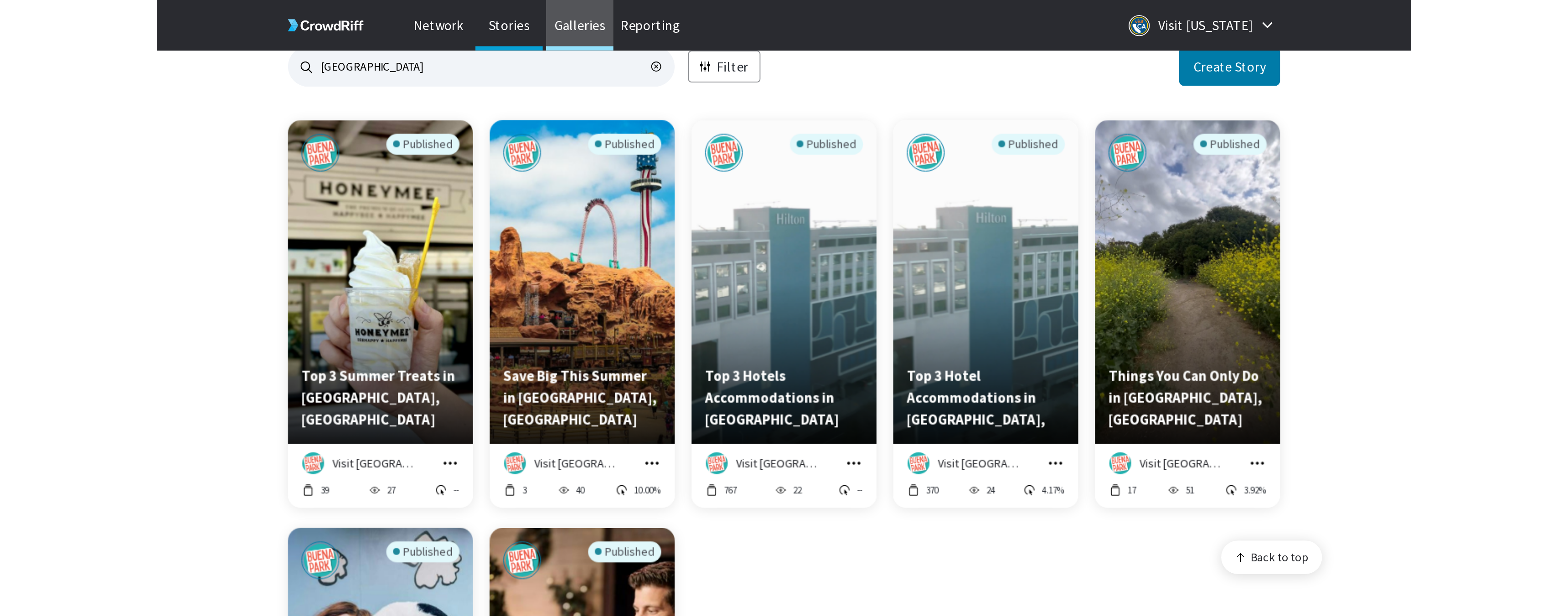 scroll, scrollTop: 27, scrollLeft: 0, axis: vertical 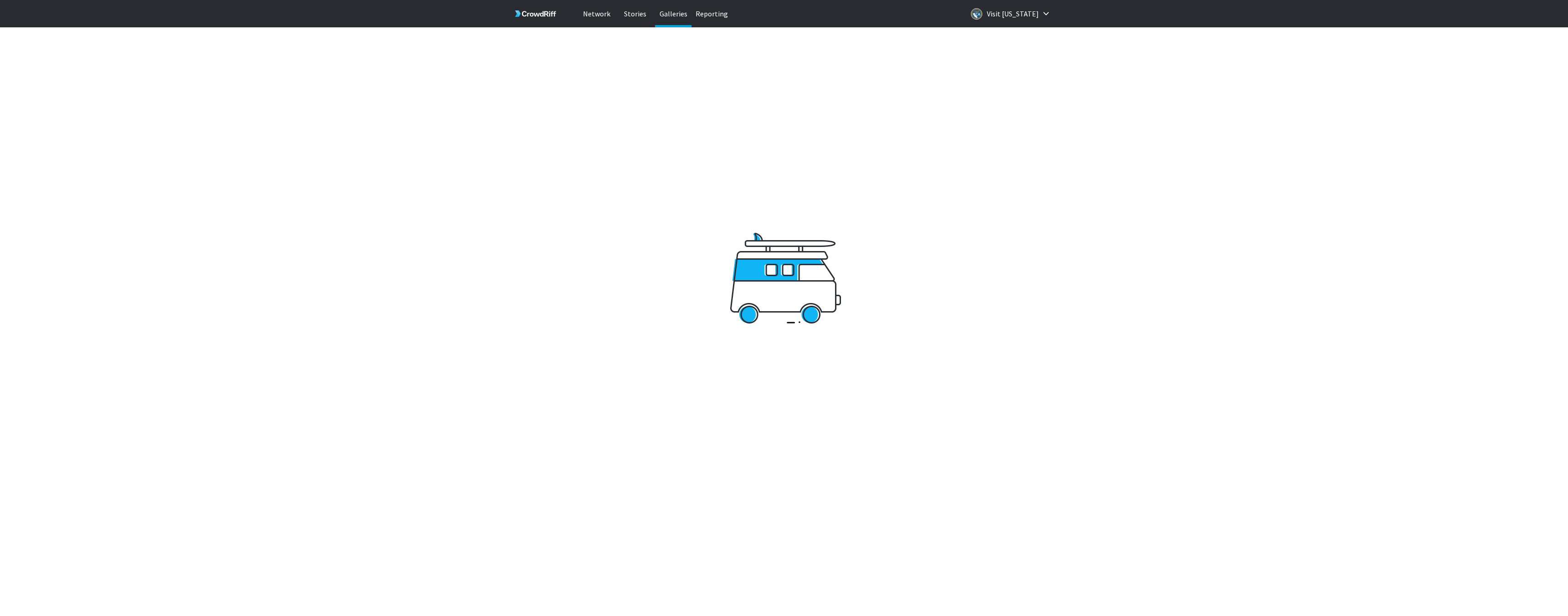 click on "Network Stories Galleries Reporting Visit California
Support Center
Quick Tips
What's New
0
Knowledge Base                          Search for Articles
Contact Us
Contact Us
We would love to help
Oops!" 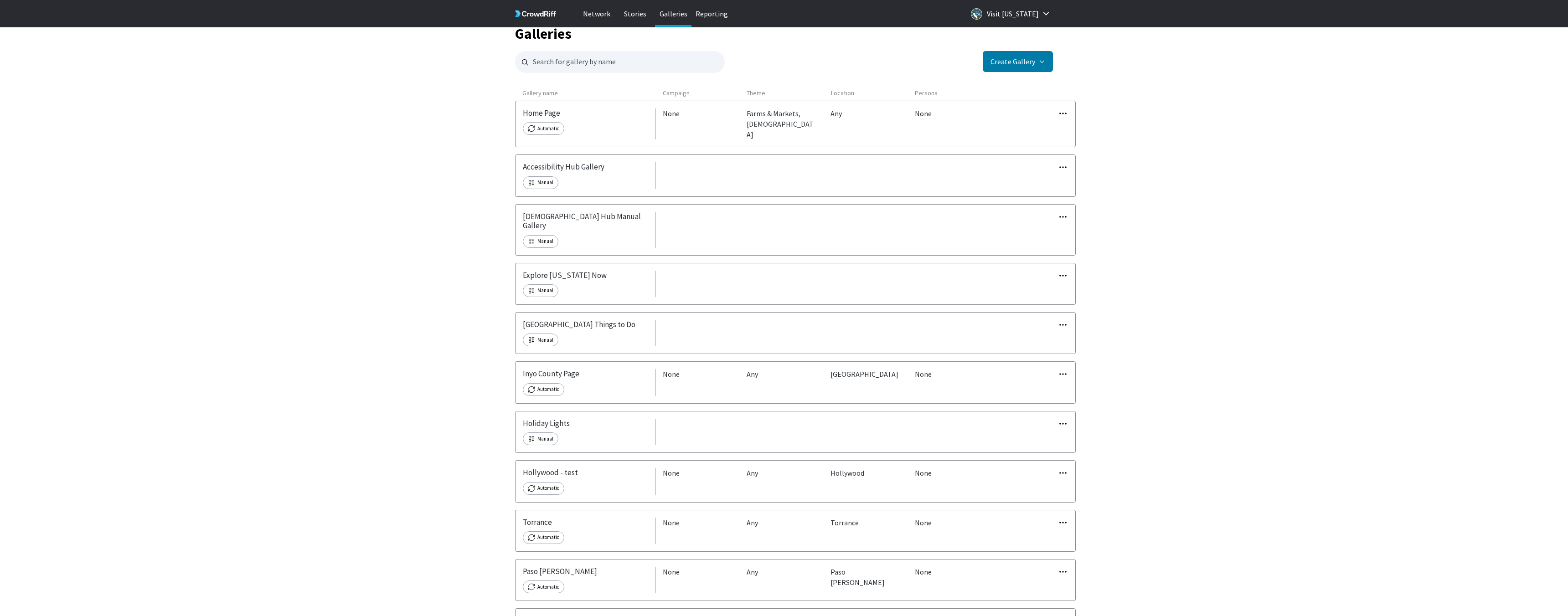 click 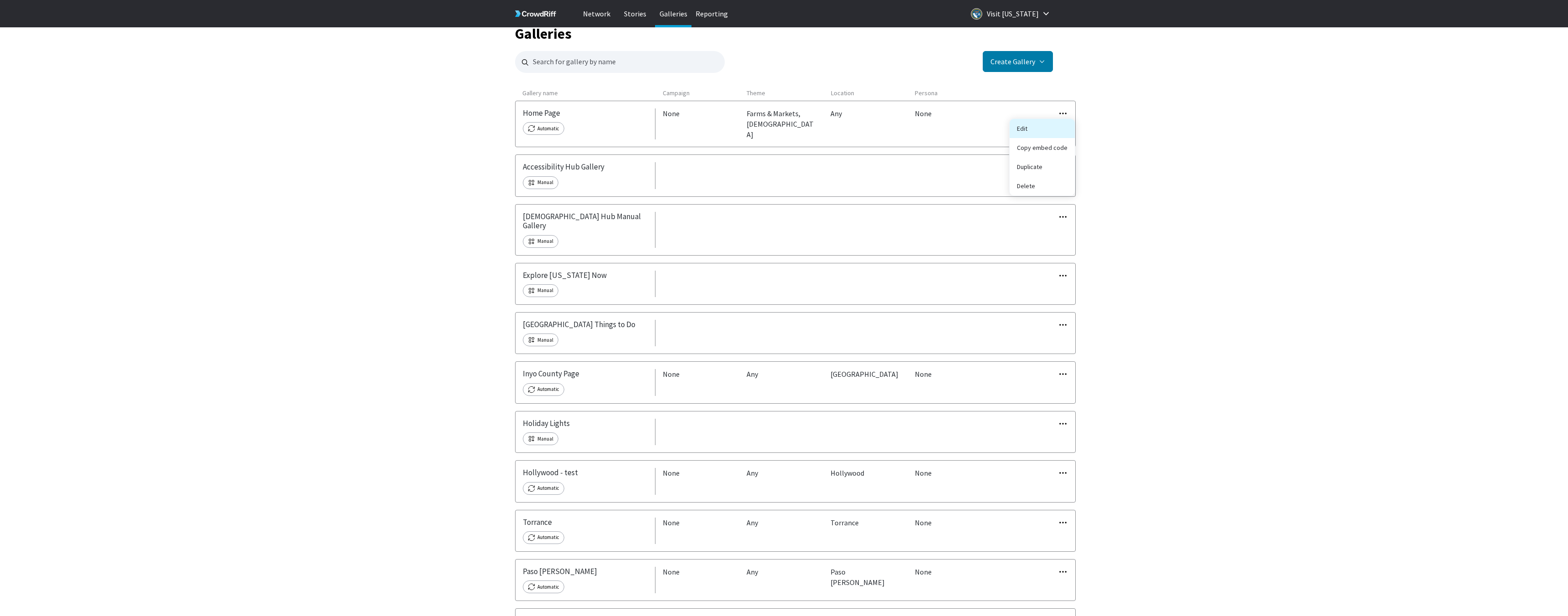 click on "Edit" at bounding box center (1042, 128) 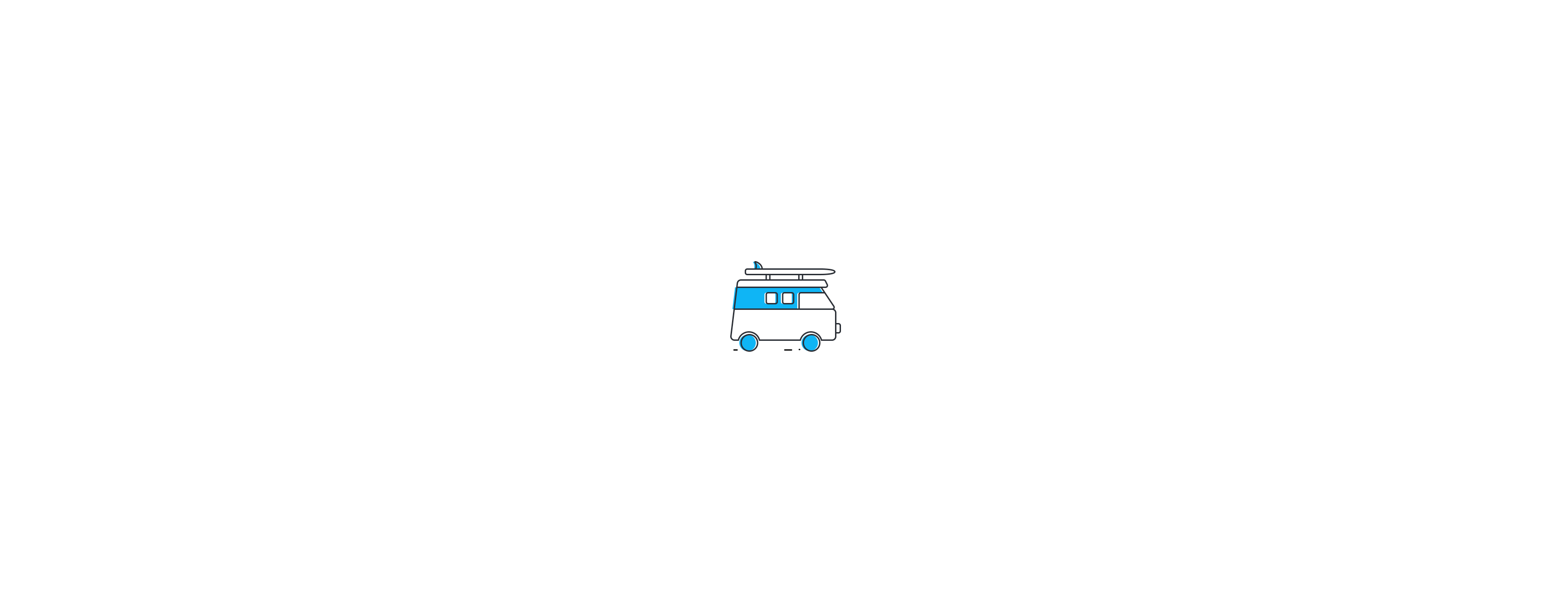 scroll, scrollTop: 0, scrollLeft: 0, axis: both 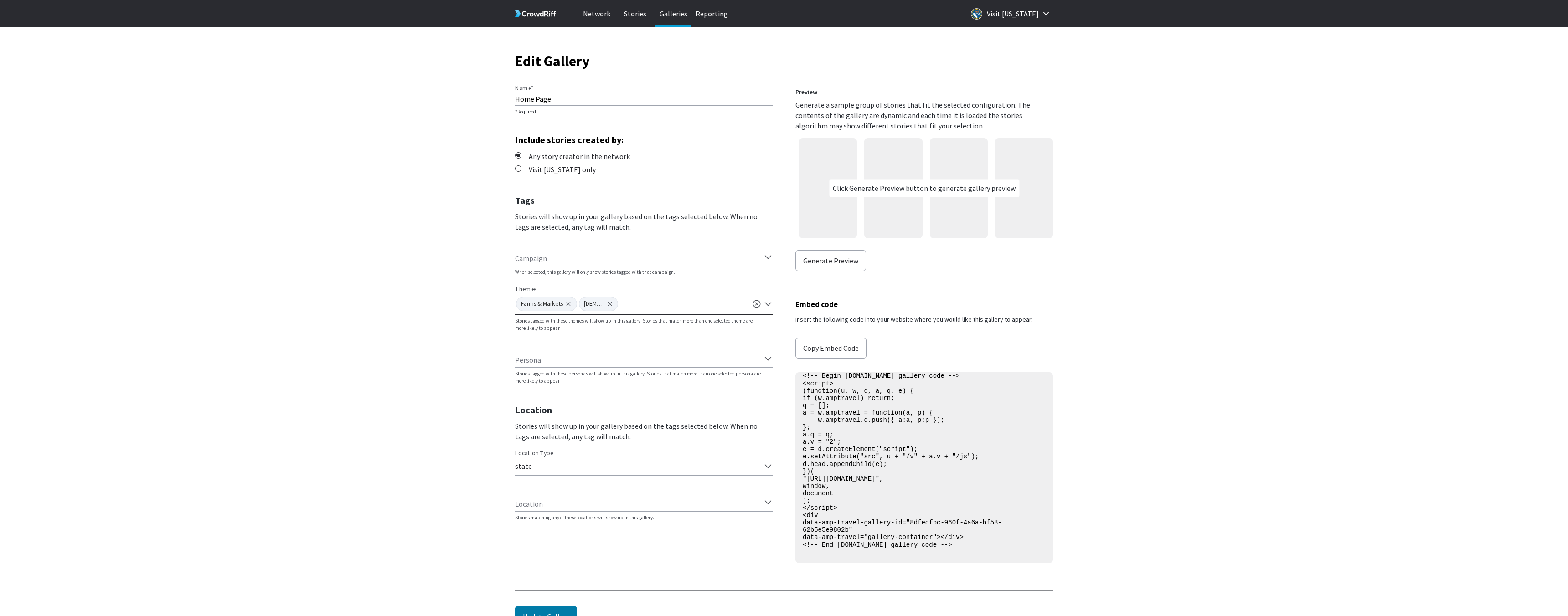 click 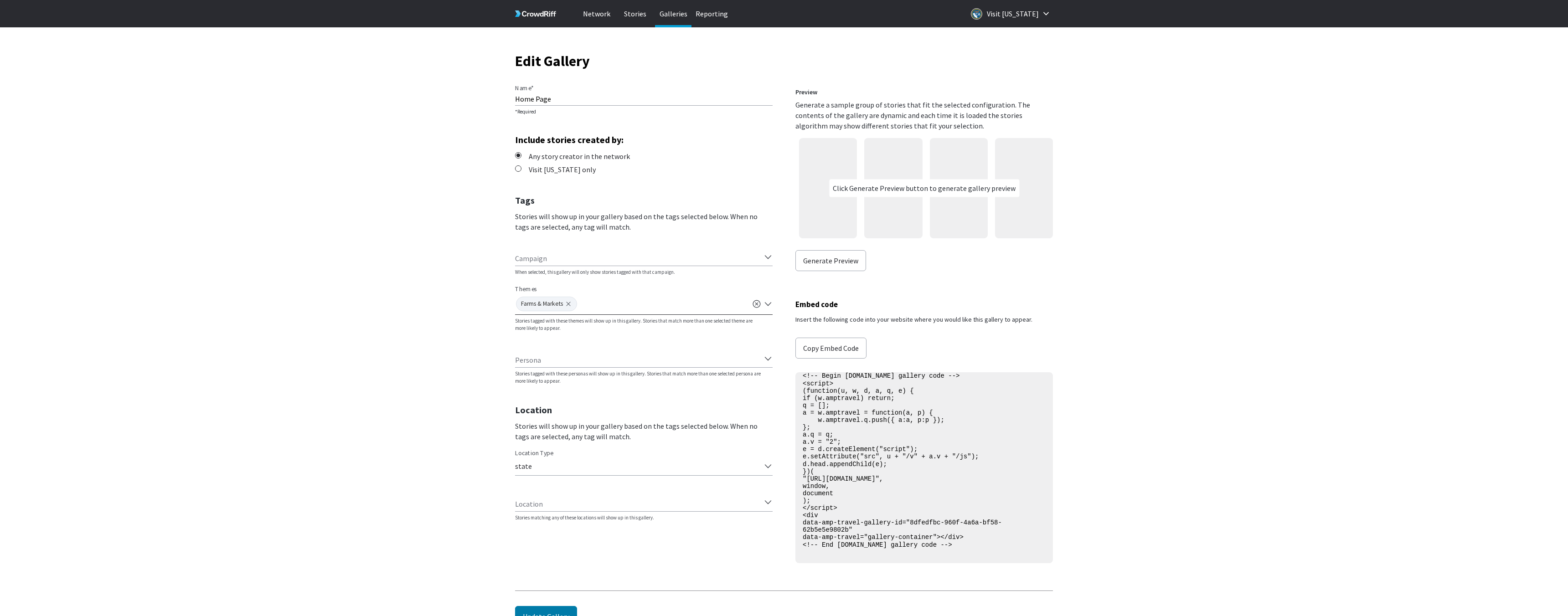 click on "Farms & Markets" at bounding box center (542, 304) 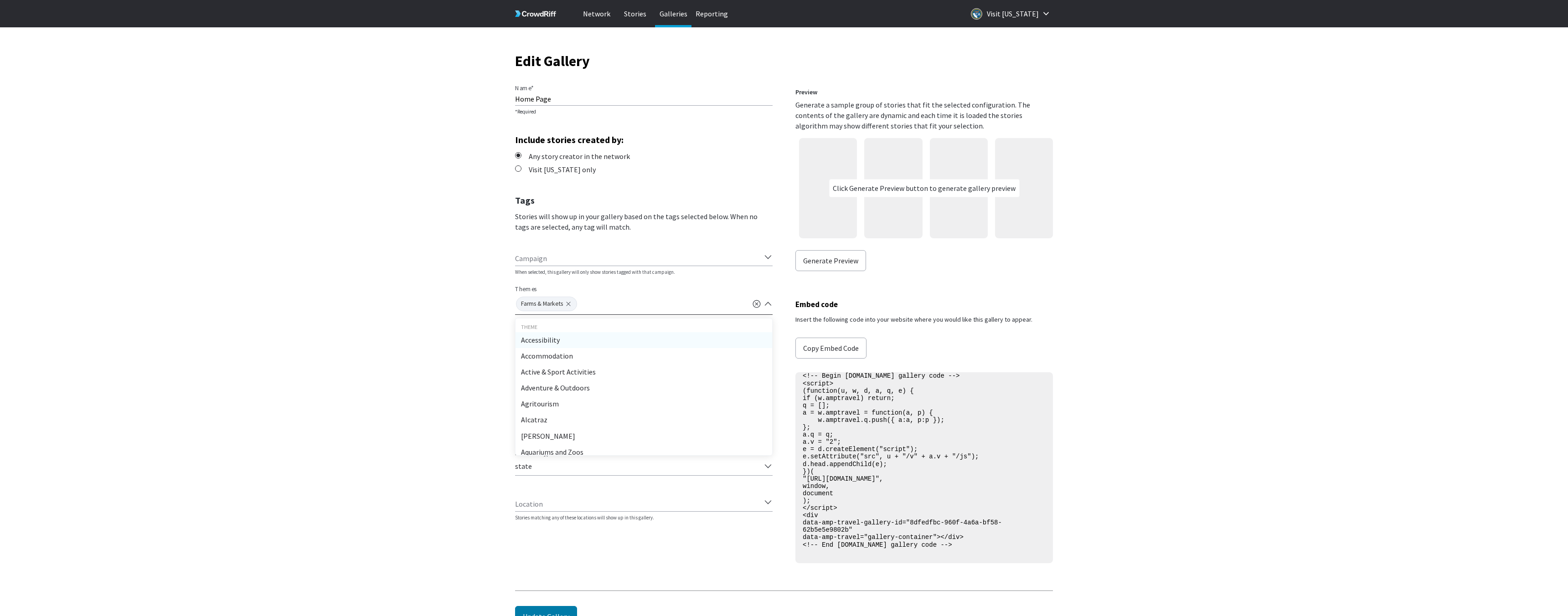 click 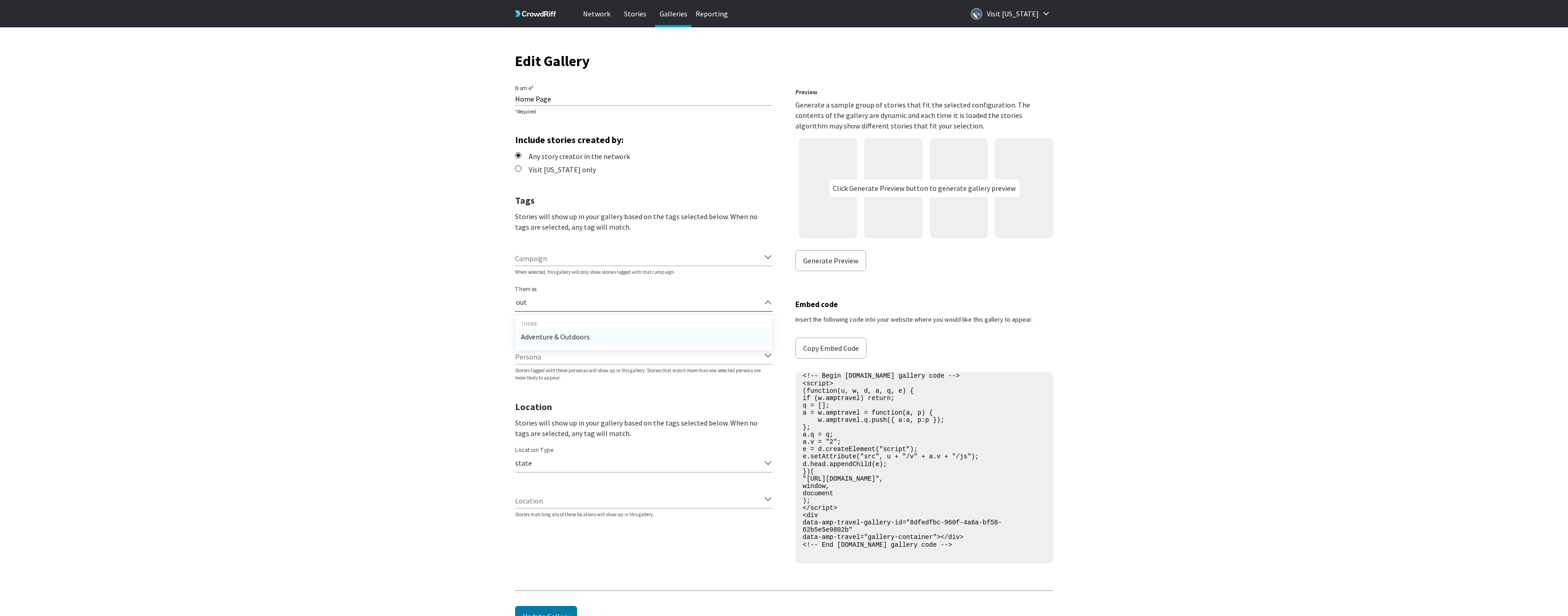 type on "outd" 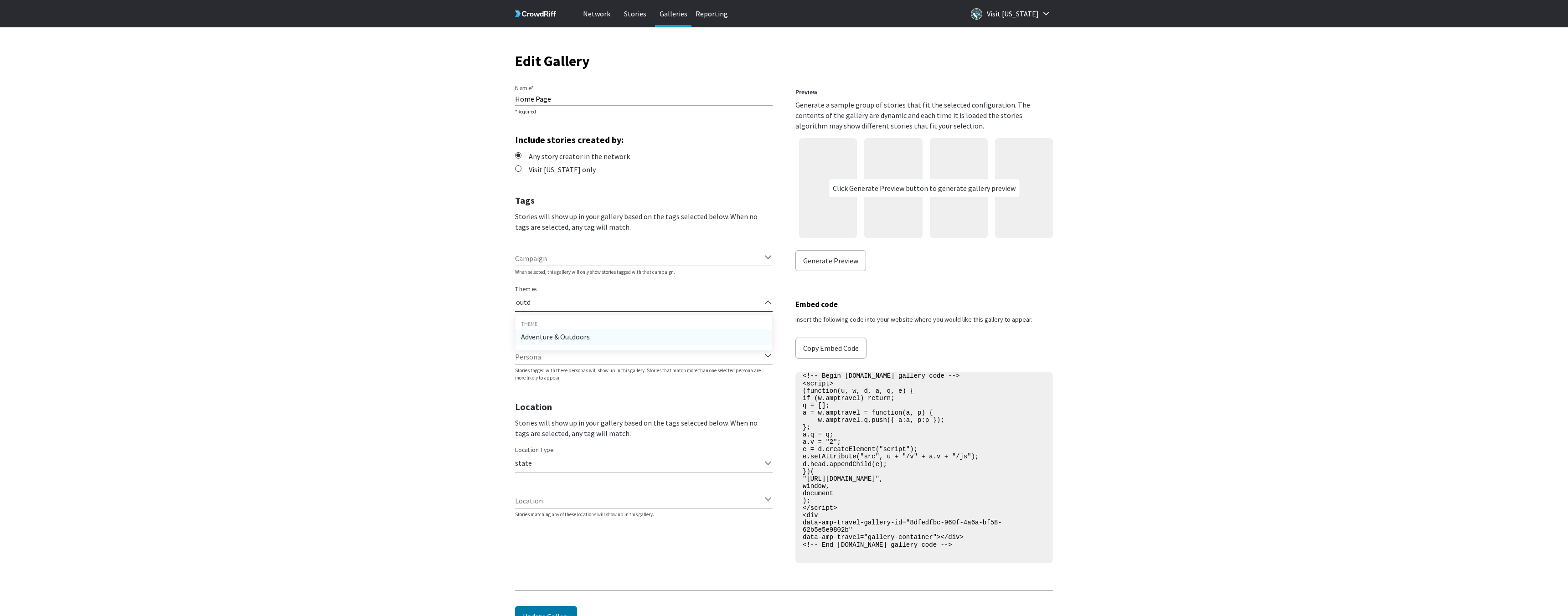 click on "Adventure & Outdoors" at bounding box center (644, 337) 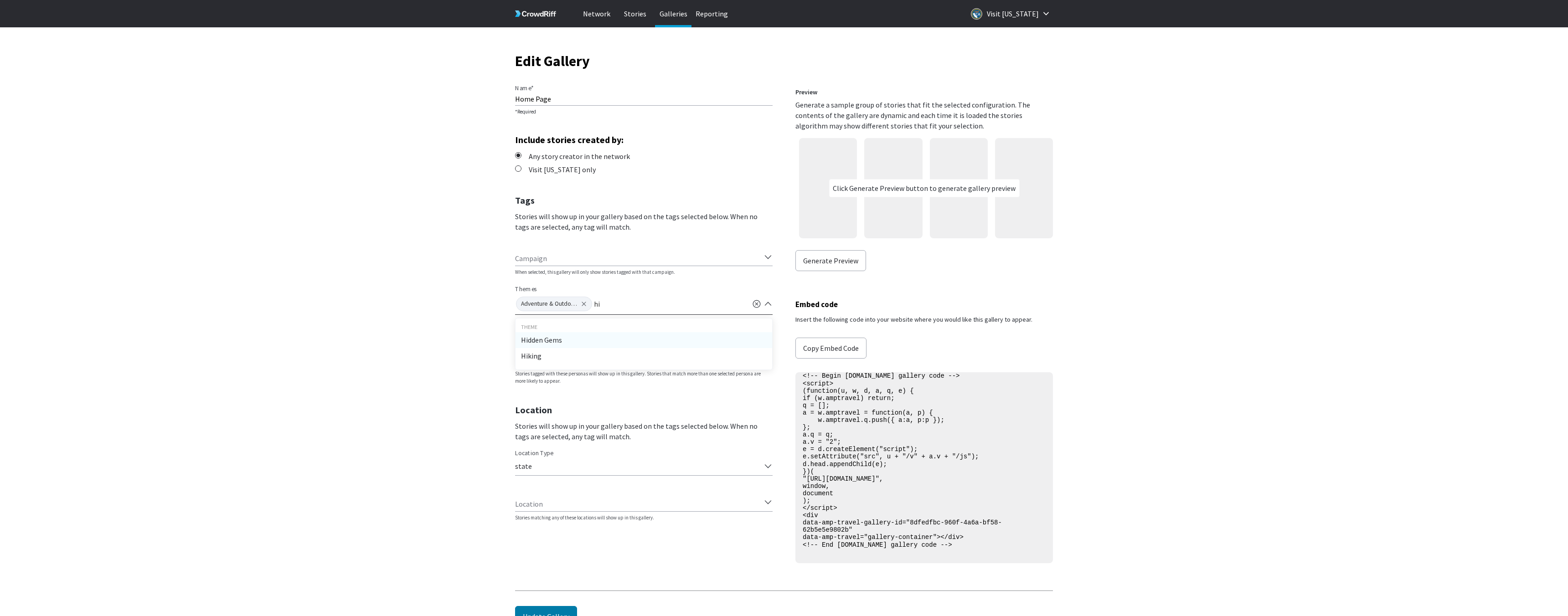 type on "hid" 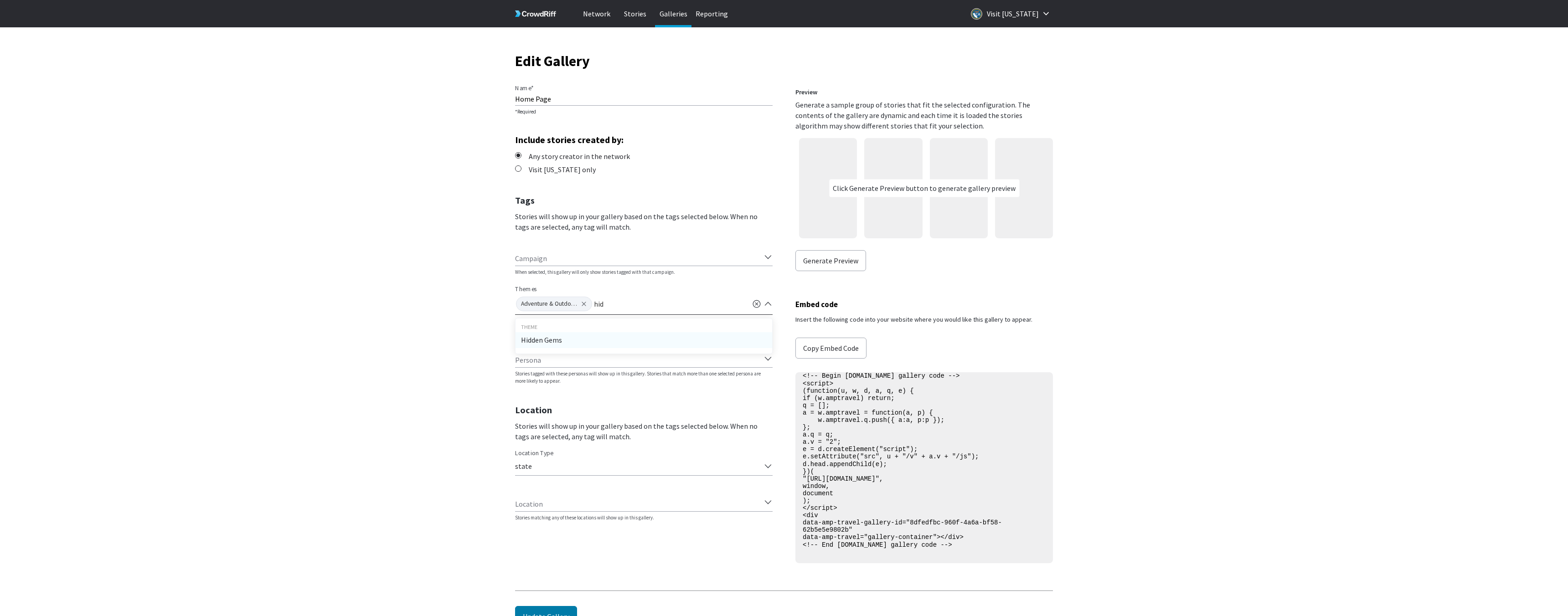 click on "Hidden Gems" at bounding box center (644, 340) 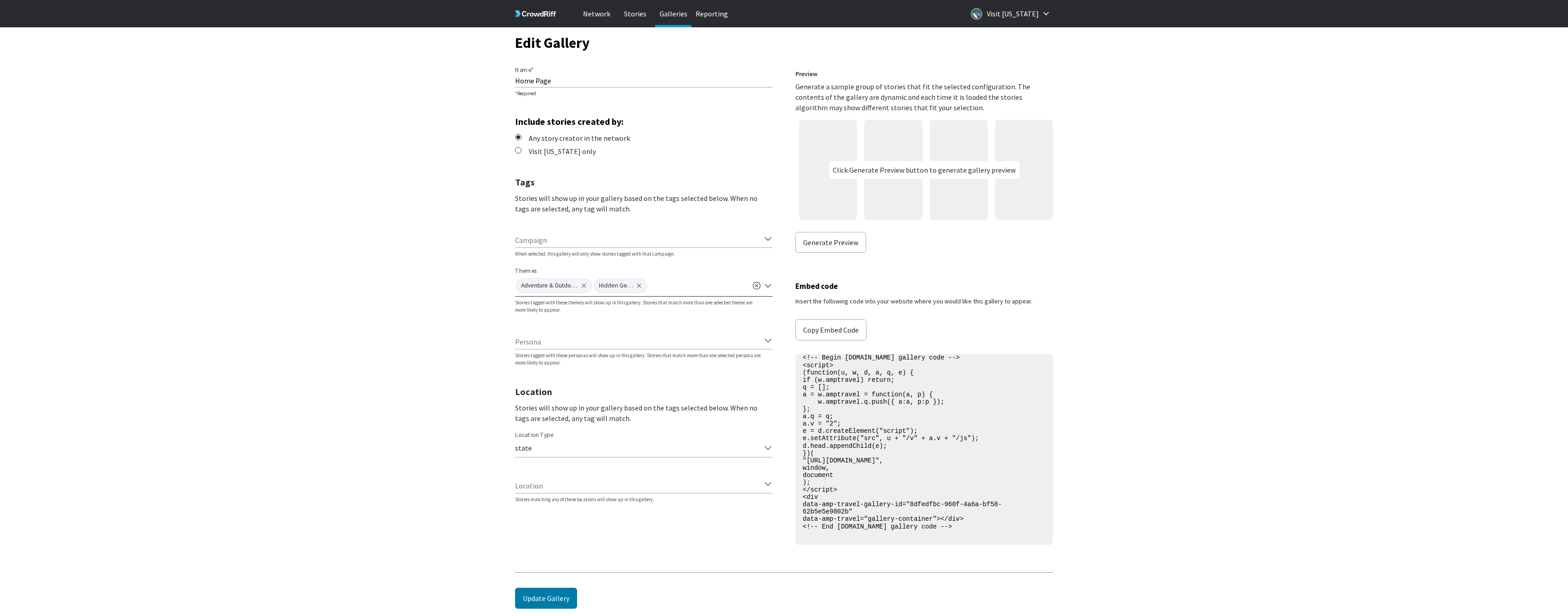 scroll, scrollTop: 21, scrollLeft: 0, axis: vertical 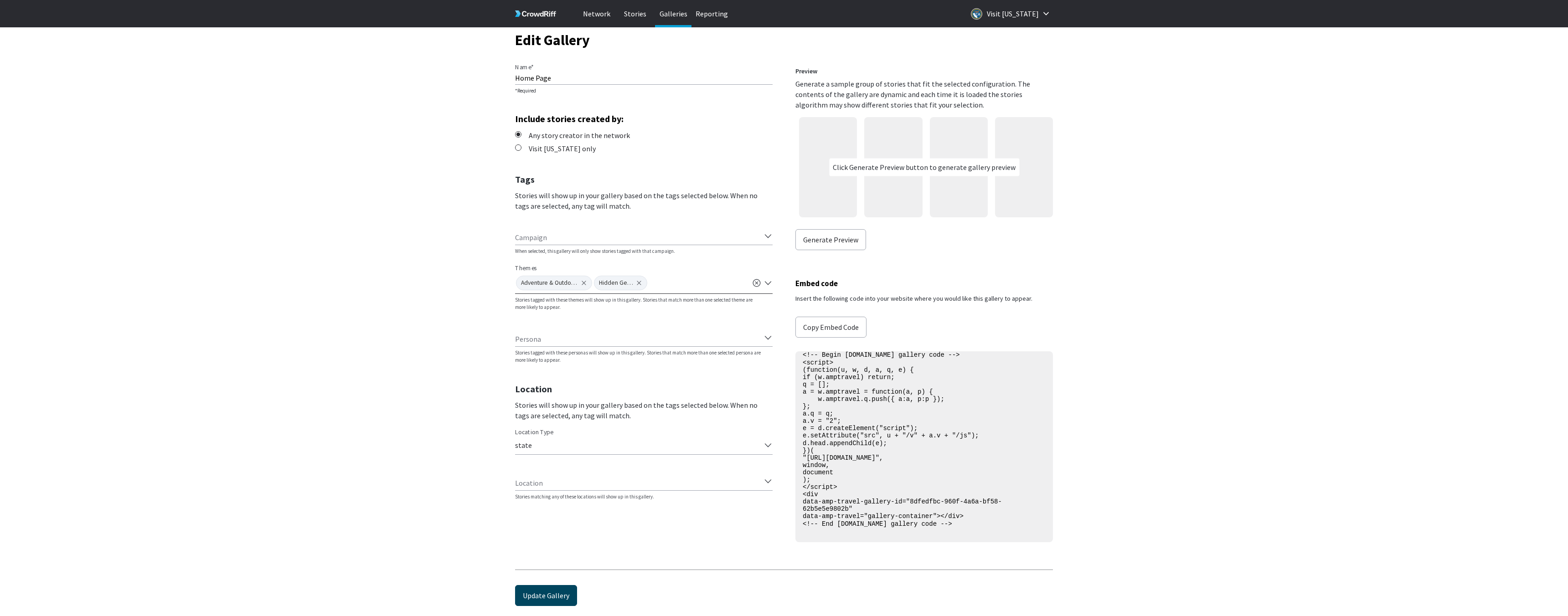 click on "Update Gallery" at bounding box center (546, 595) 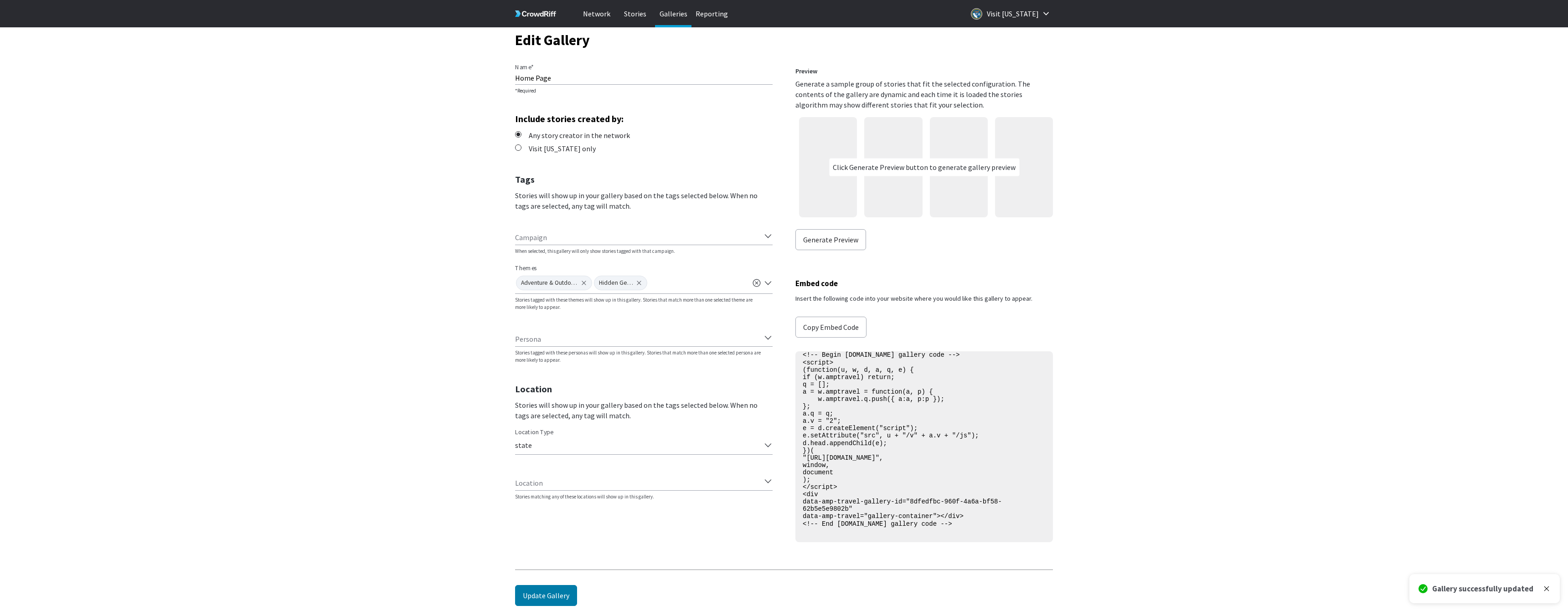 click on "Click Generate Preview button to generate gallery preview" at bounding box center [924, 167] 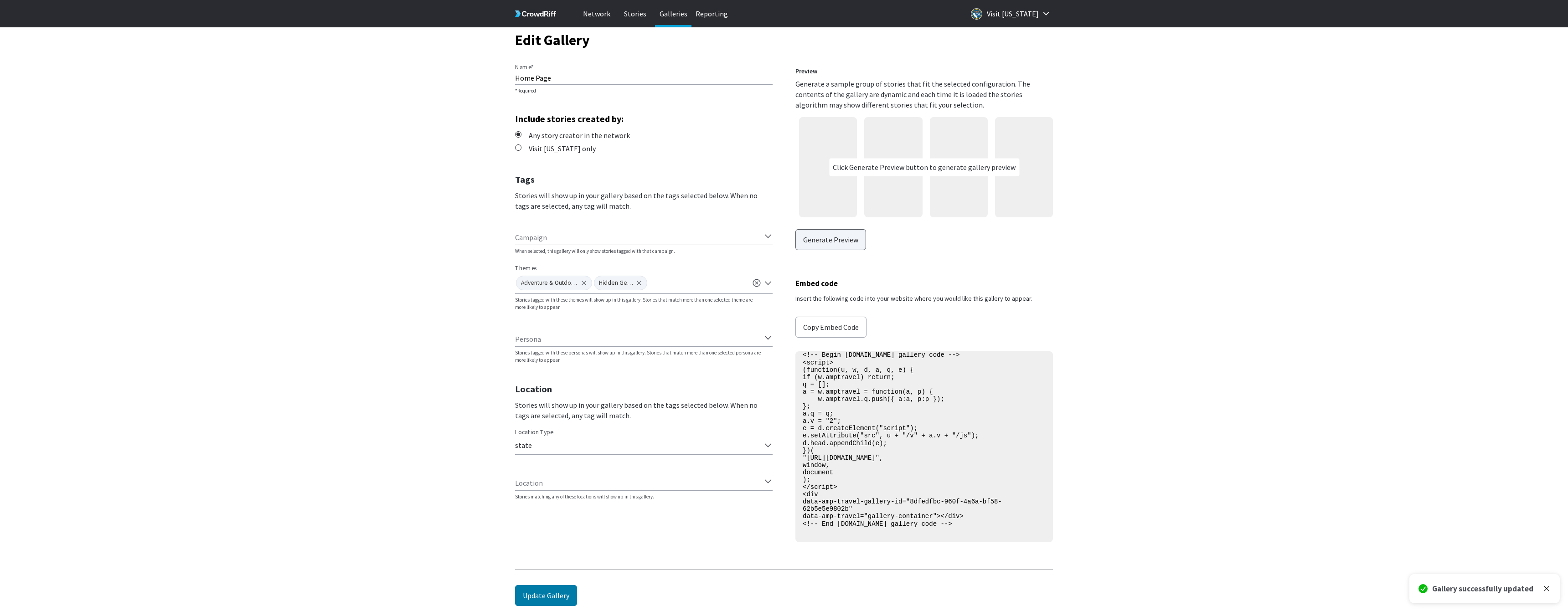 click on "Generate Preview" at bounding box center [830, 240] 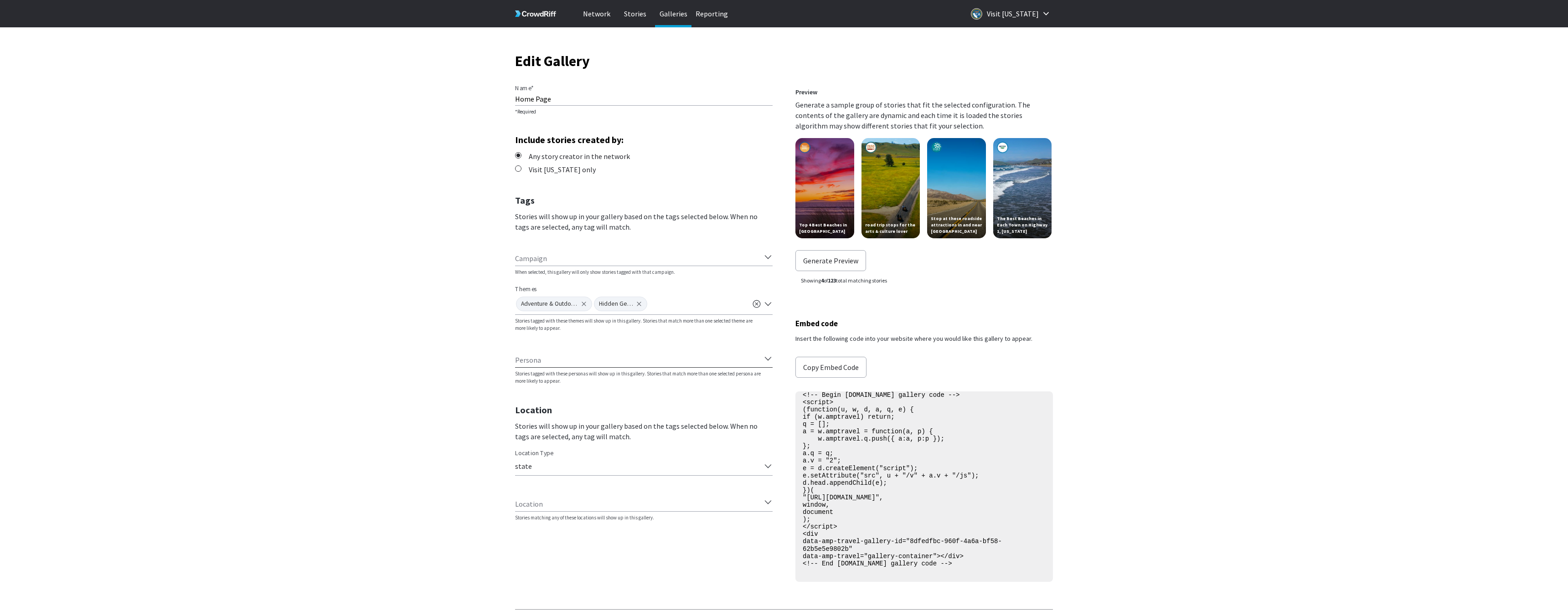 scroll, scrollTop: 62, scrollLeft: 0, axis: vertical 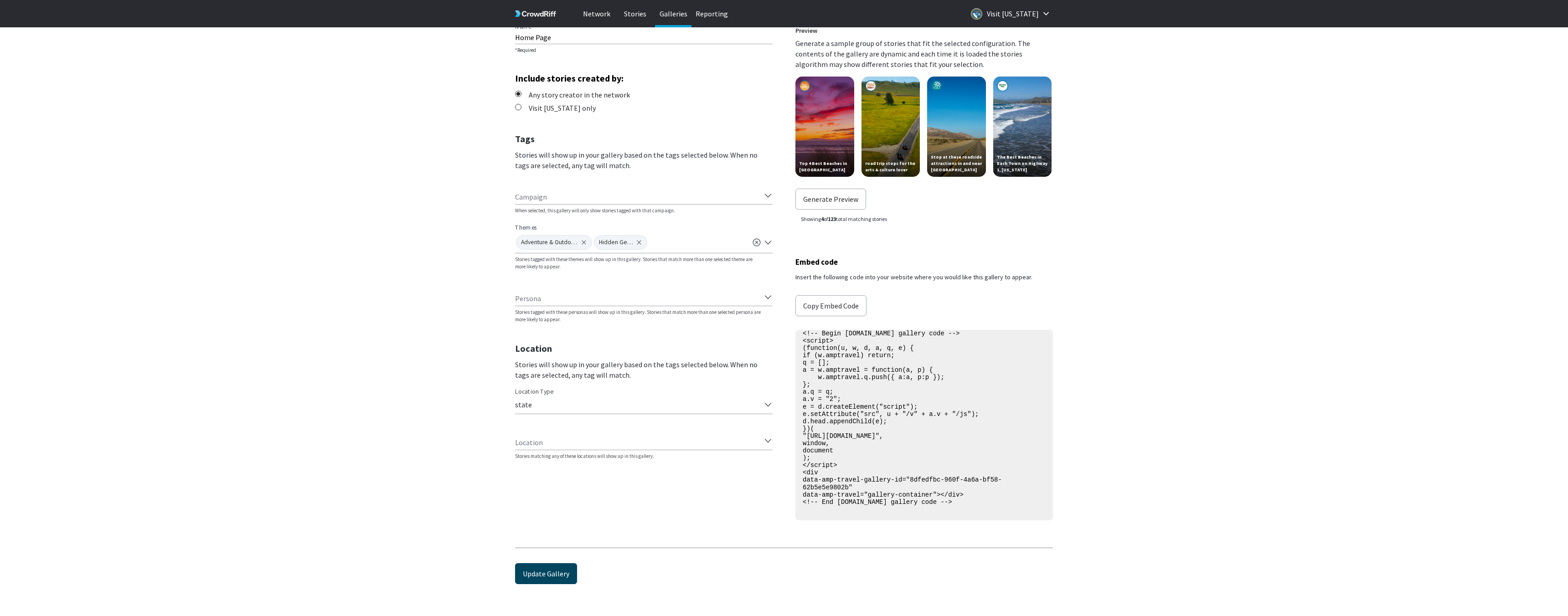 click on "Update Gallery" at bounding box center (546, 574) 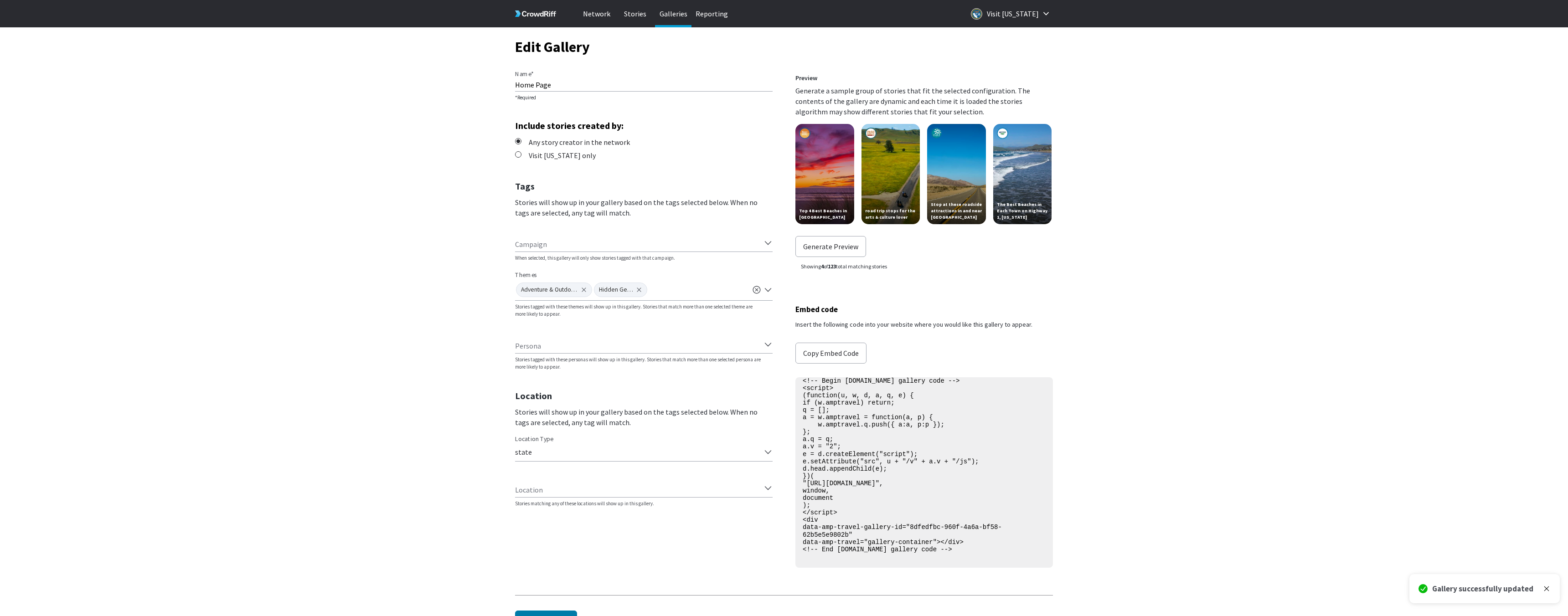 scroll, scrollTop: 0, scrollLeft: 0, axis: both 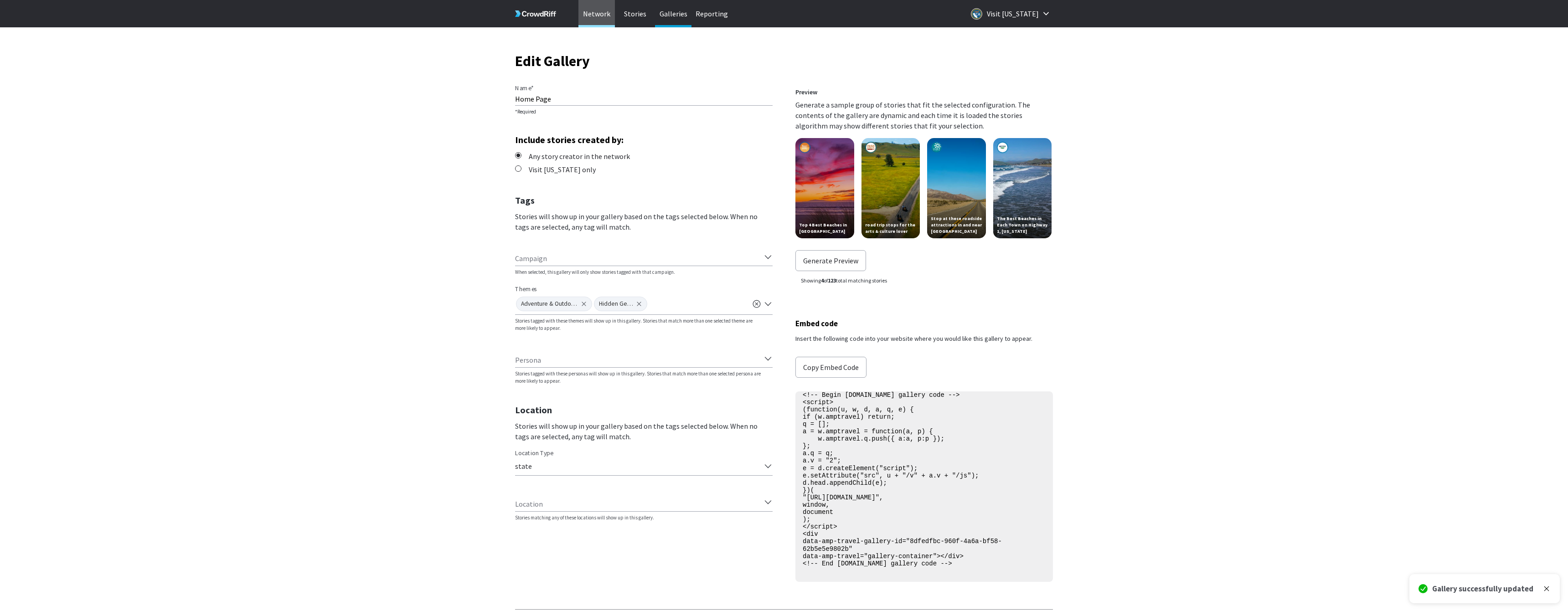 click on "Network" at bounding box center [597, 14] 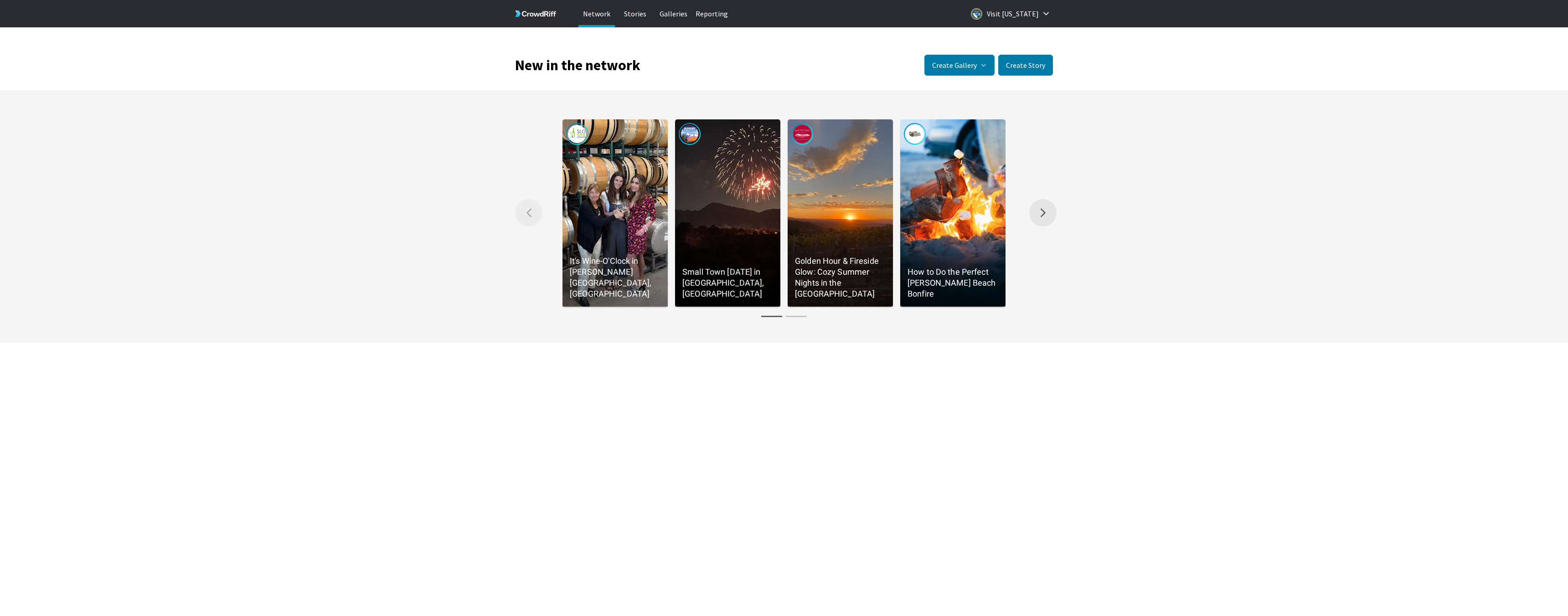 click on "Right arrow
Scroll the gallery to the right." at bounding box center (1043, 213) 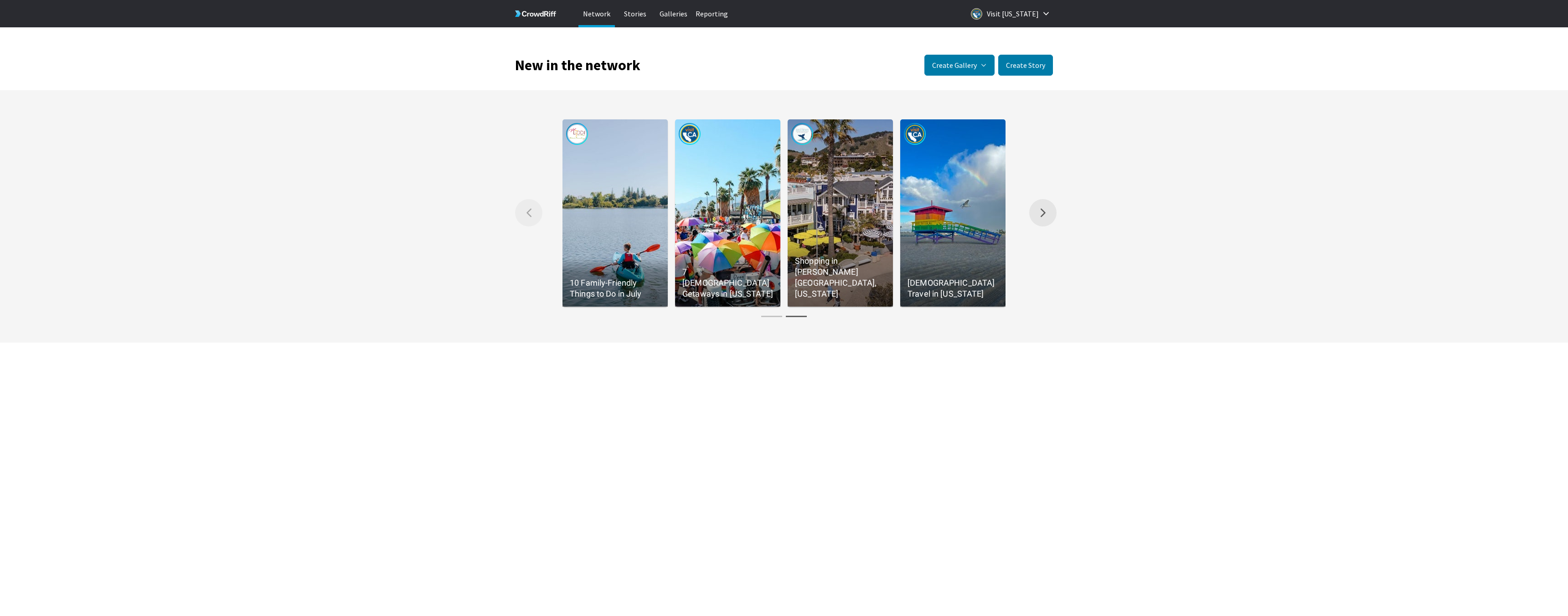 click on "Right arrow
Scroll the gallery to the right." at bounding box center (1043, 213) 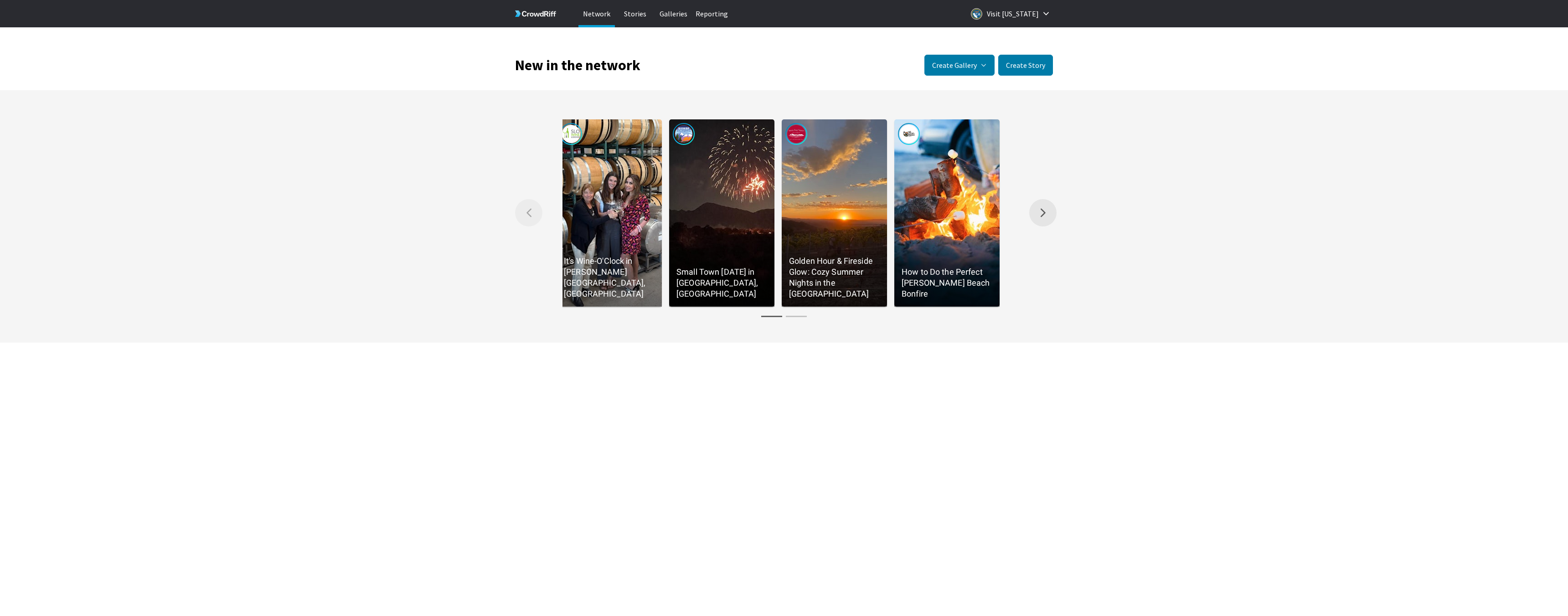 click on "Right arrow
Scroll the gallery to the right." at bounding box center [1043, 213] 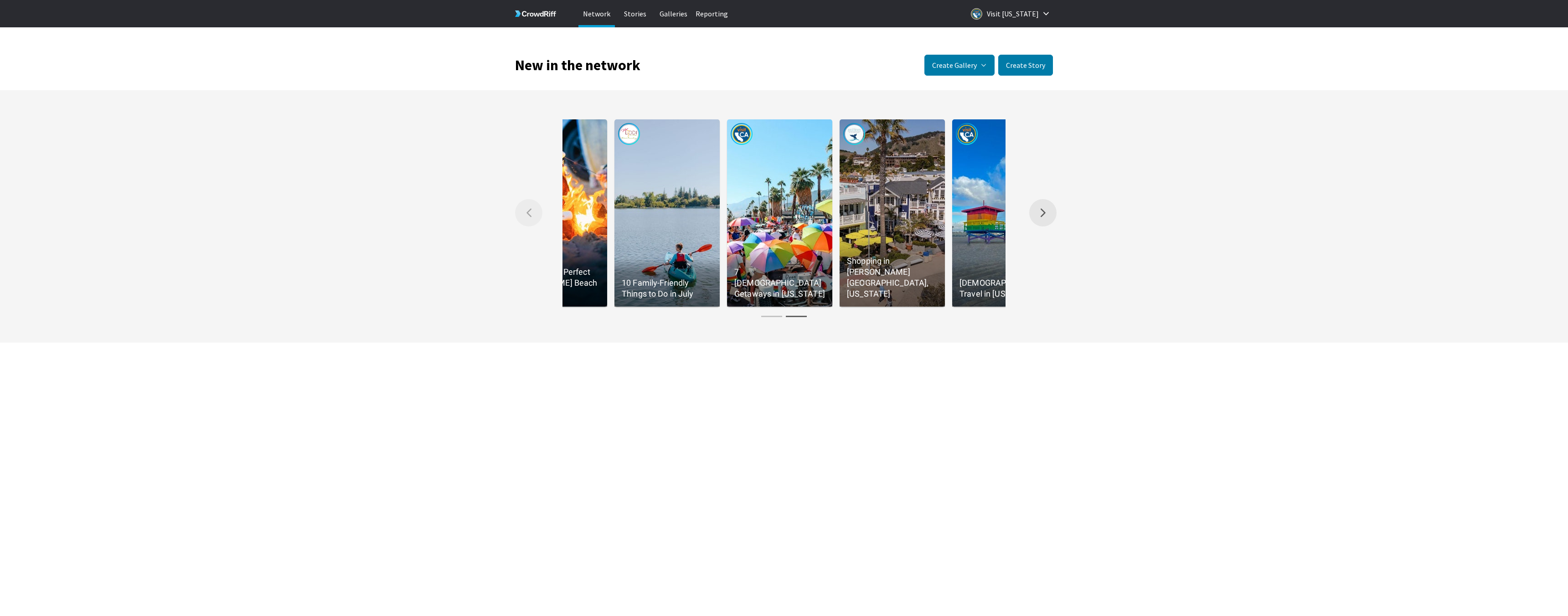 scroll, scrollTop: 0, scrollLeft: 450, axis: horizontal 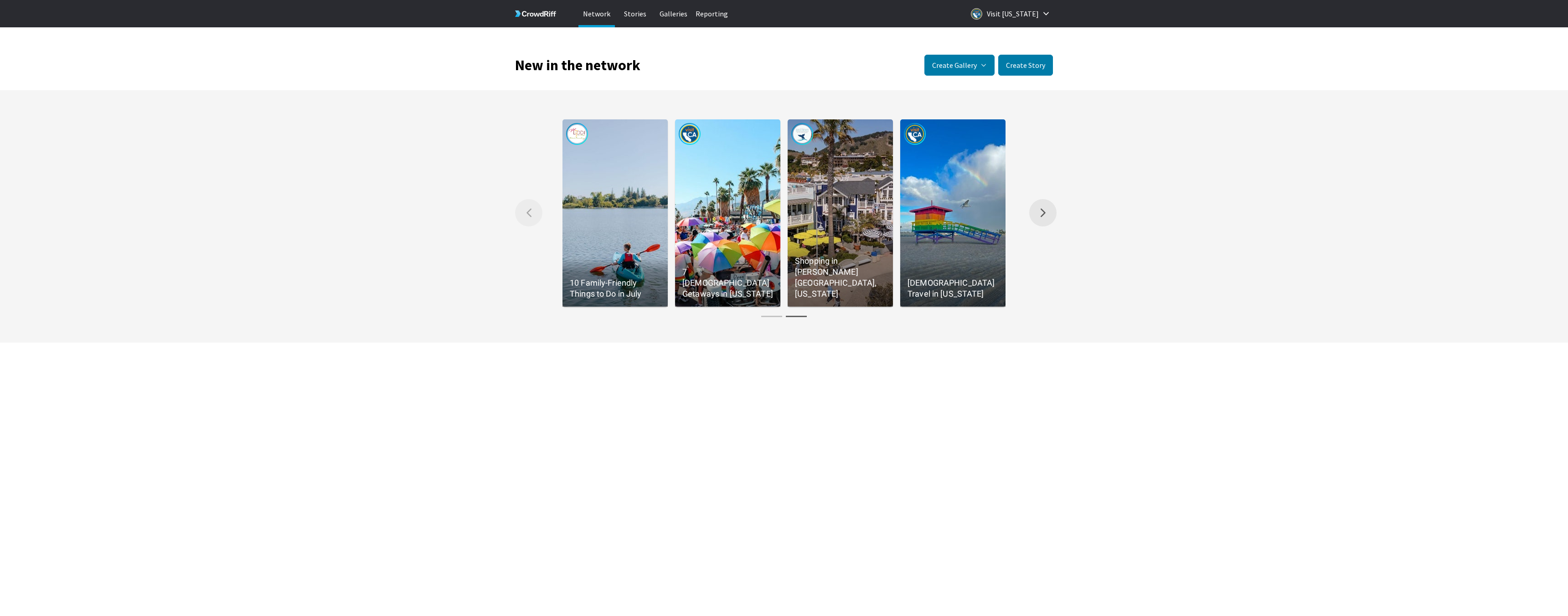 click 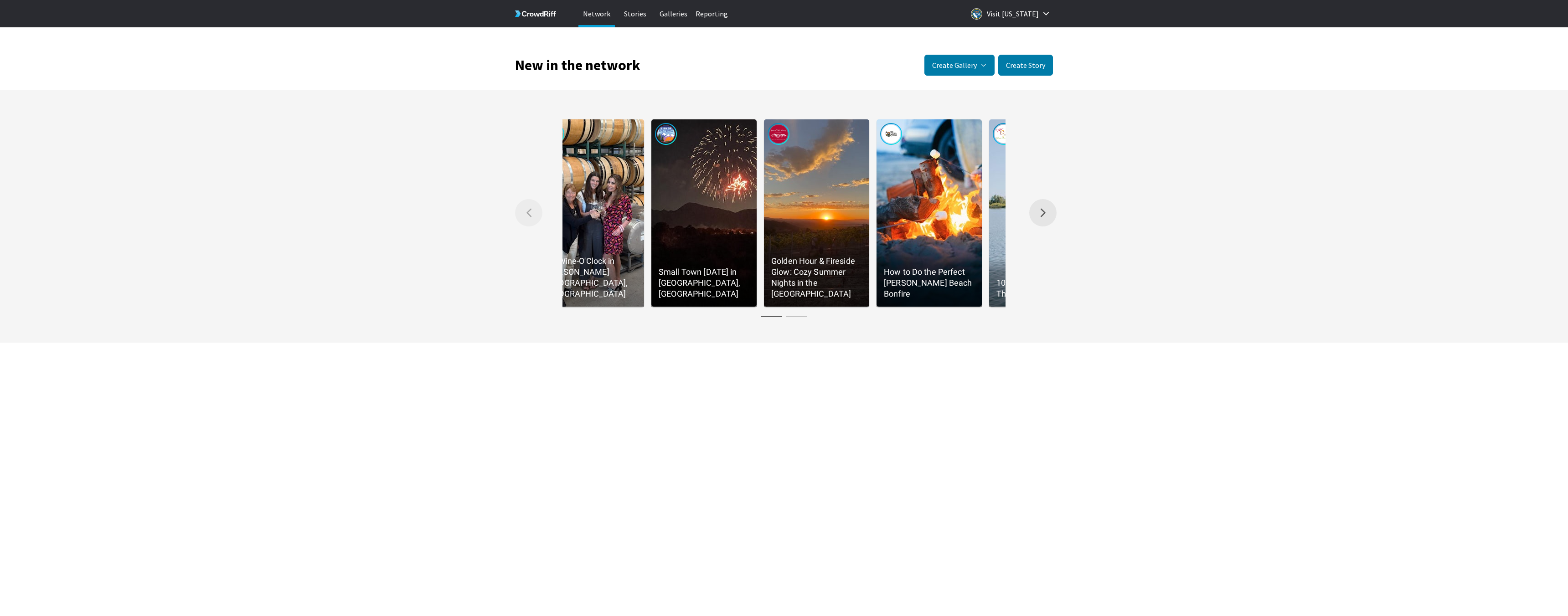 scroll, scrollTop: 0, scrollLeft: 0, axis: both 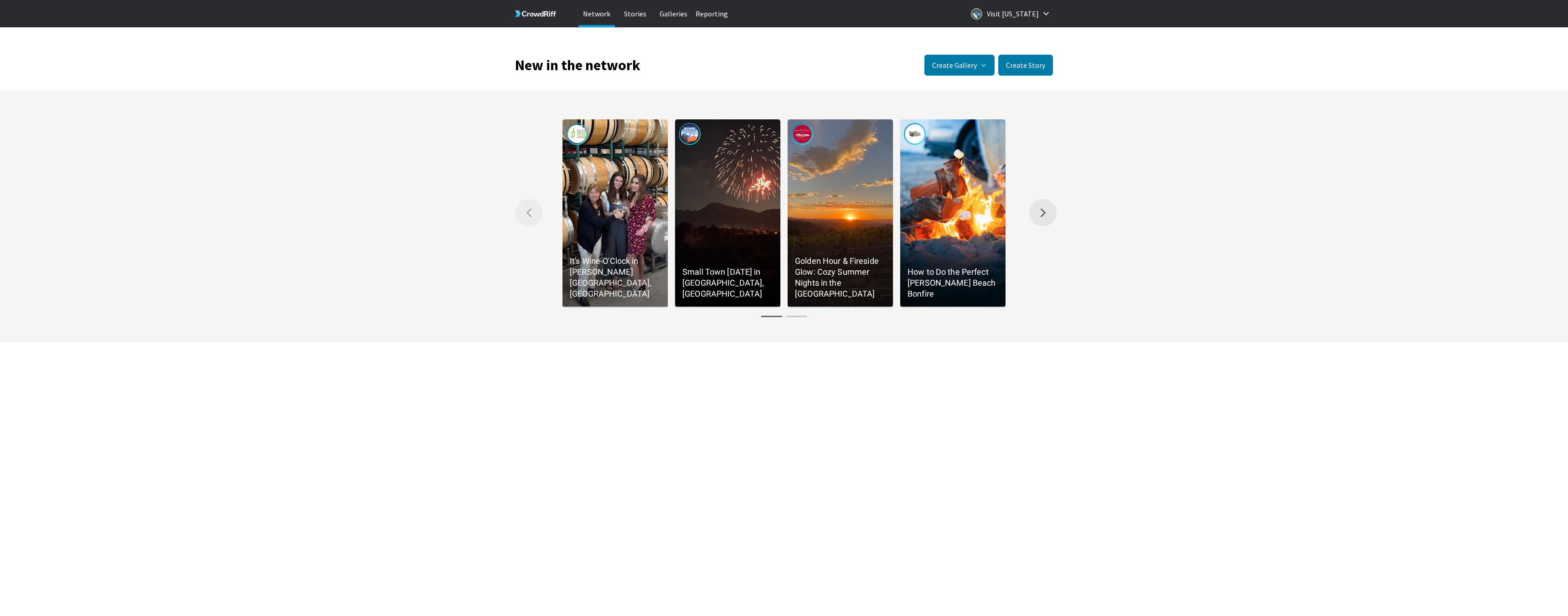 click 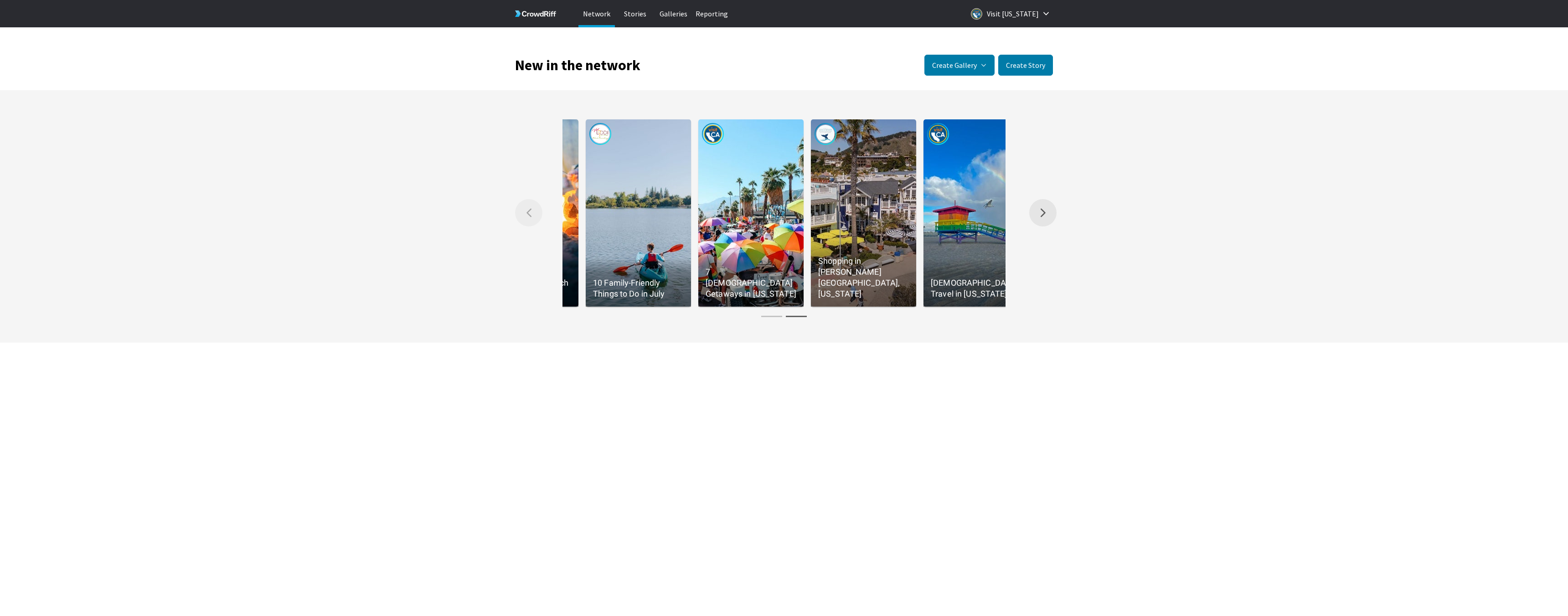scroll, scrollTop: 0, scrollLeft: 450, axis: horizontal 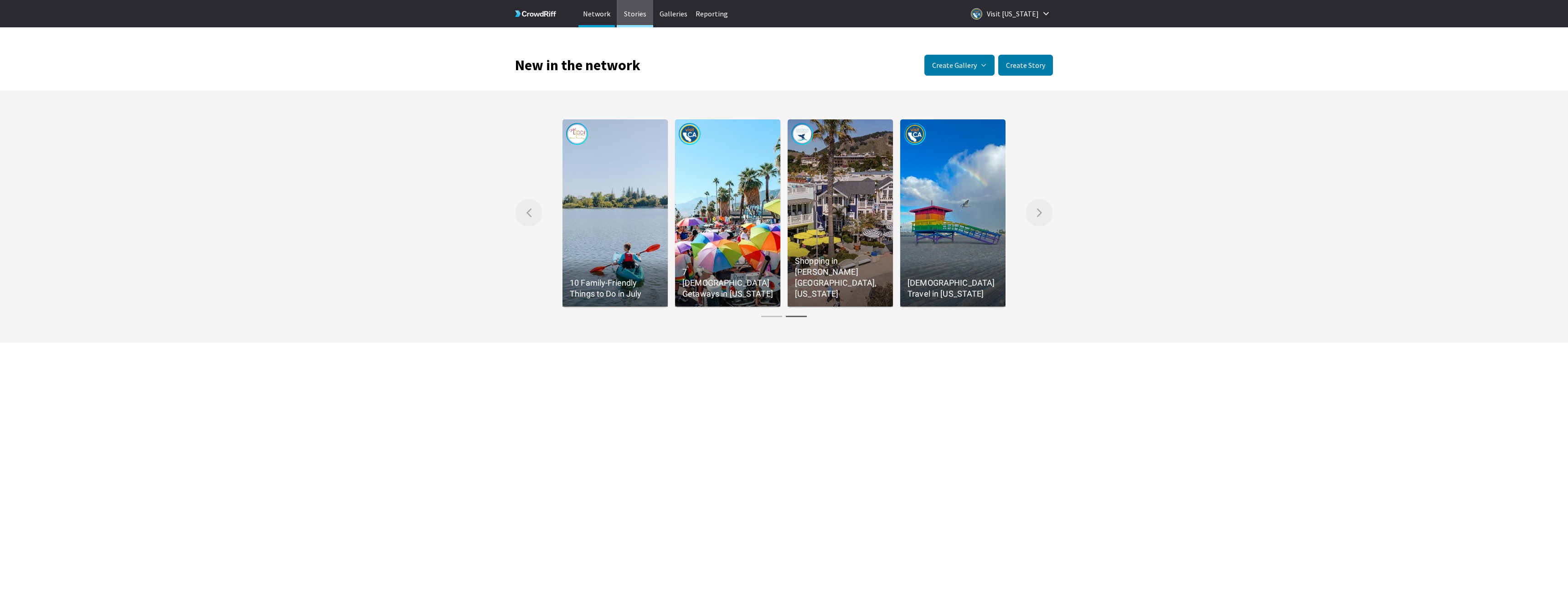click on "Stories" at bounding box center [635, 14] 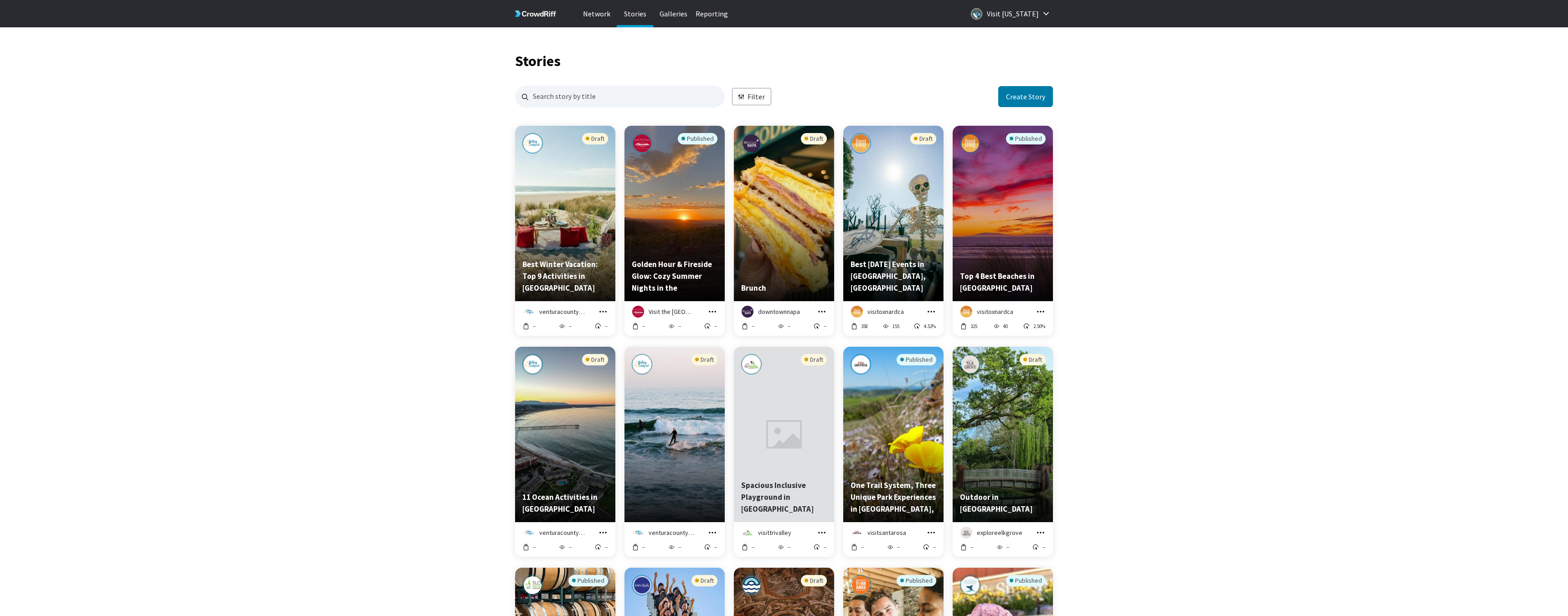 scroll, scrollTop: 0, scrollLeft: 0, axis: both 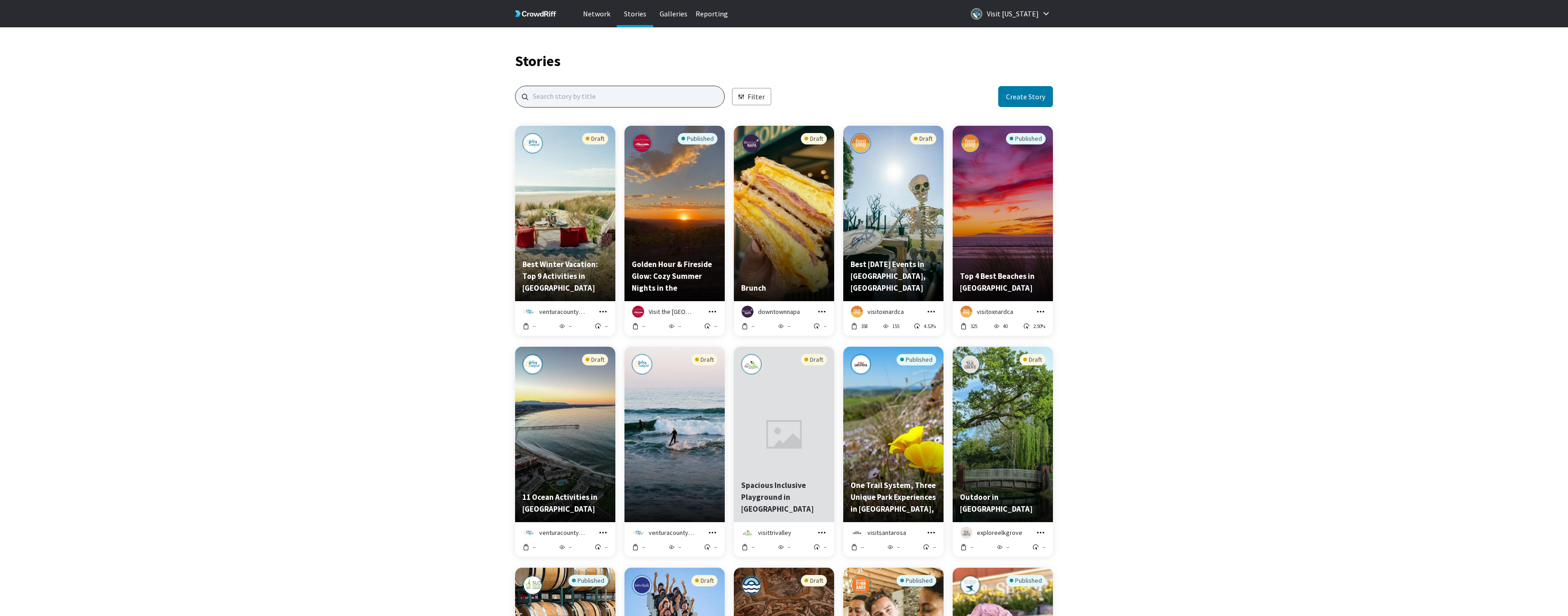 click at bounding box center [620, 97] 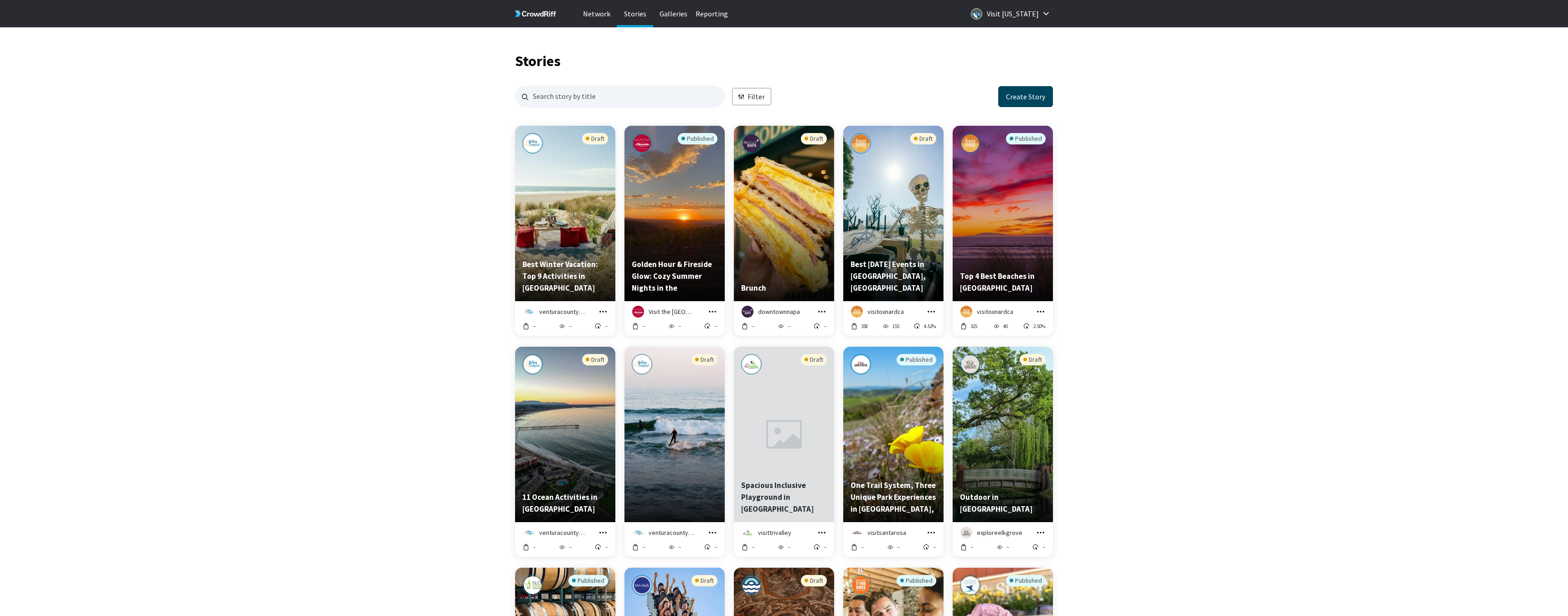 click on "Create Story" at bounding box center [1026, 97] 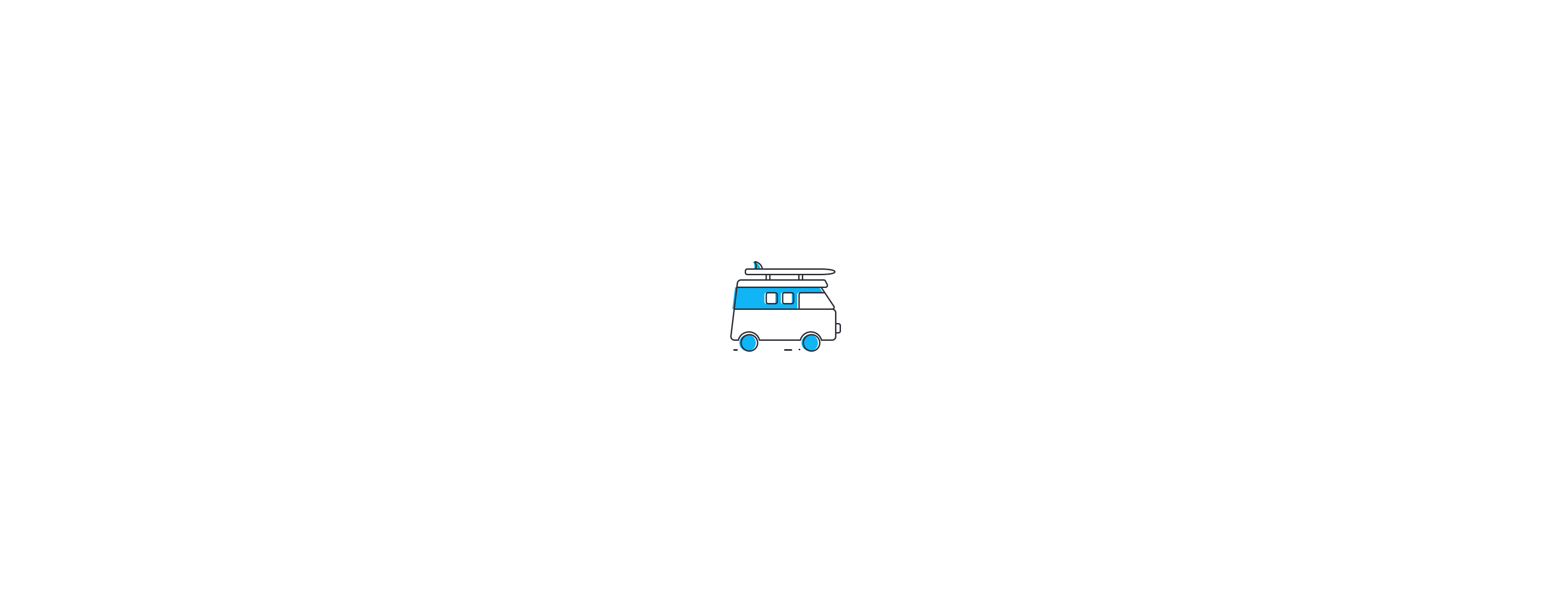 scroll, scrollTop: 0, scrollLeft: 0, axis: both 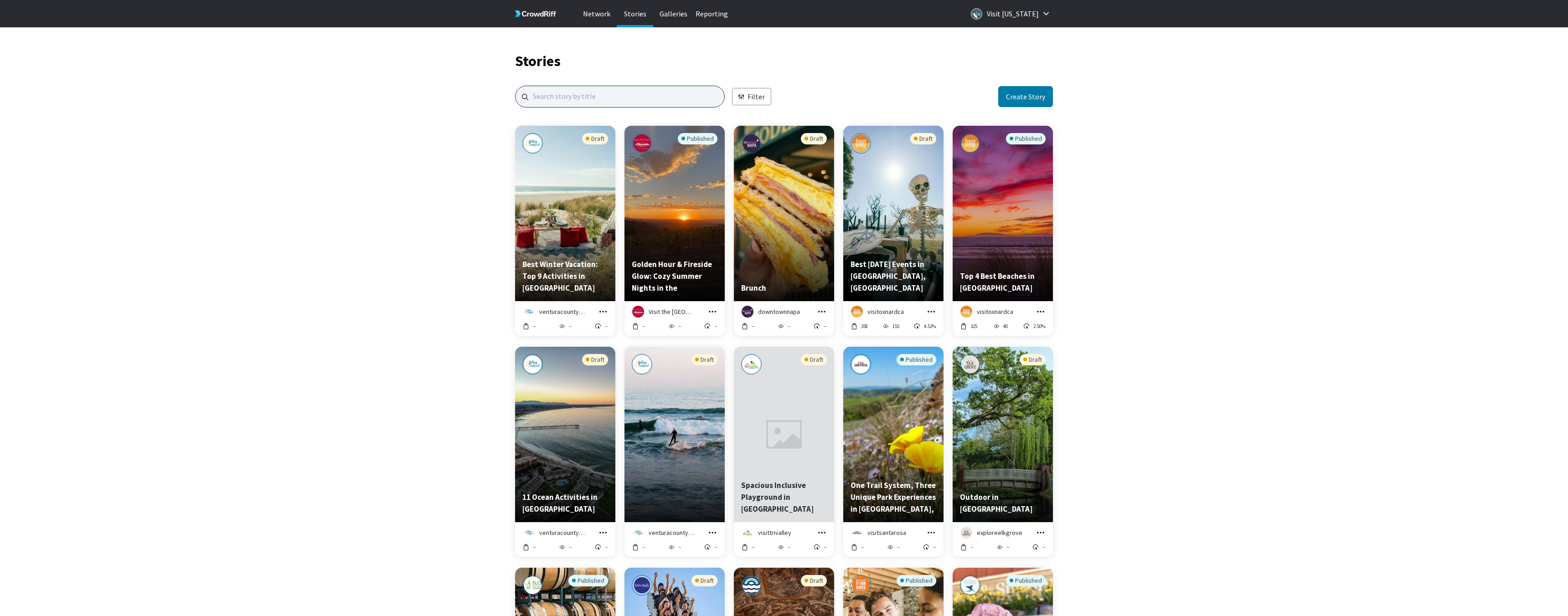 click at bounding box center [620, 97] 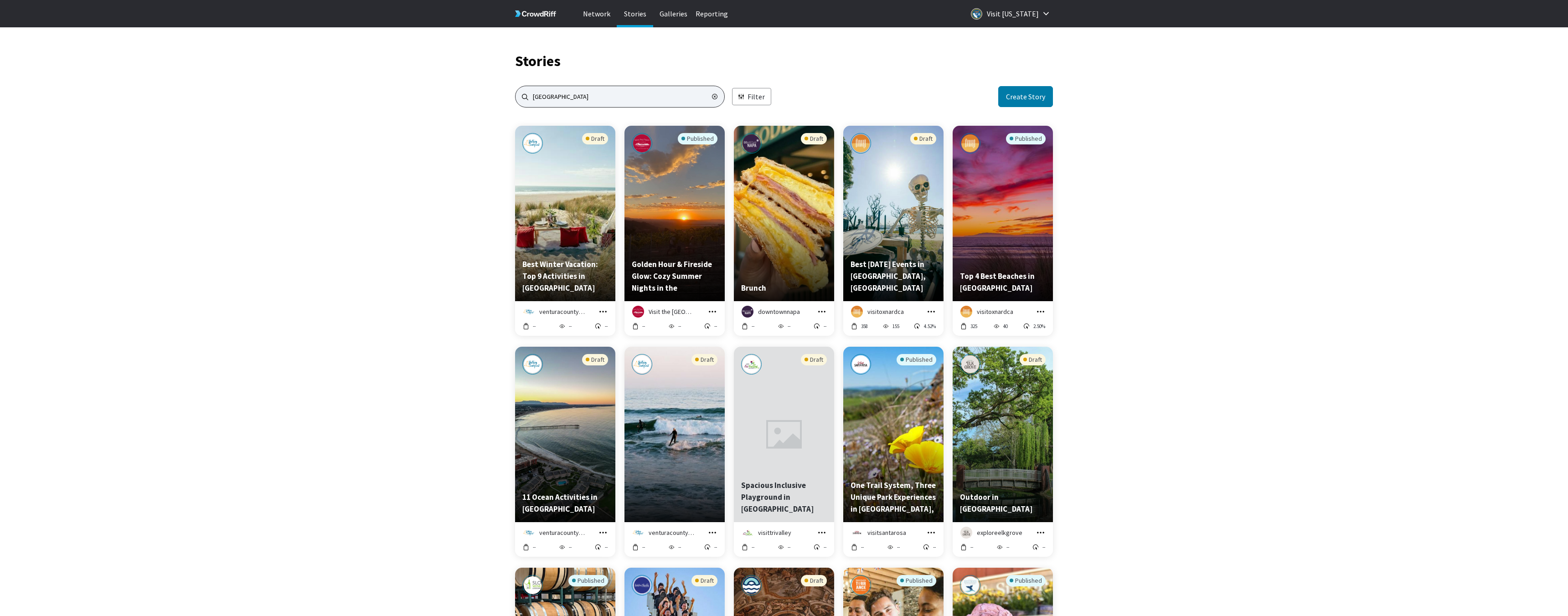 type on "buena park" 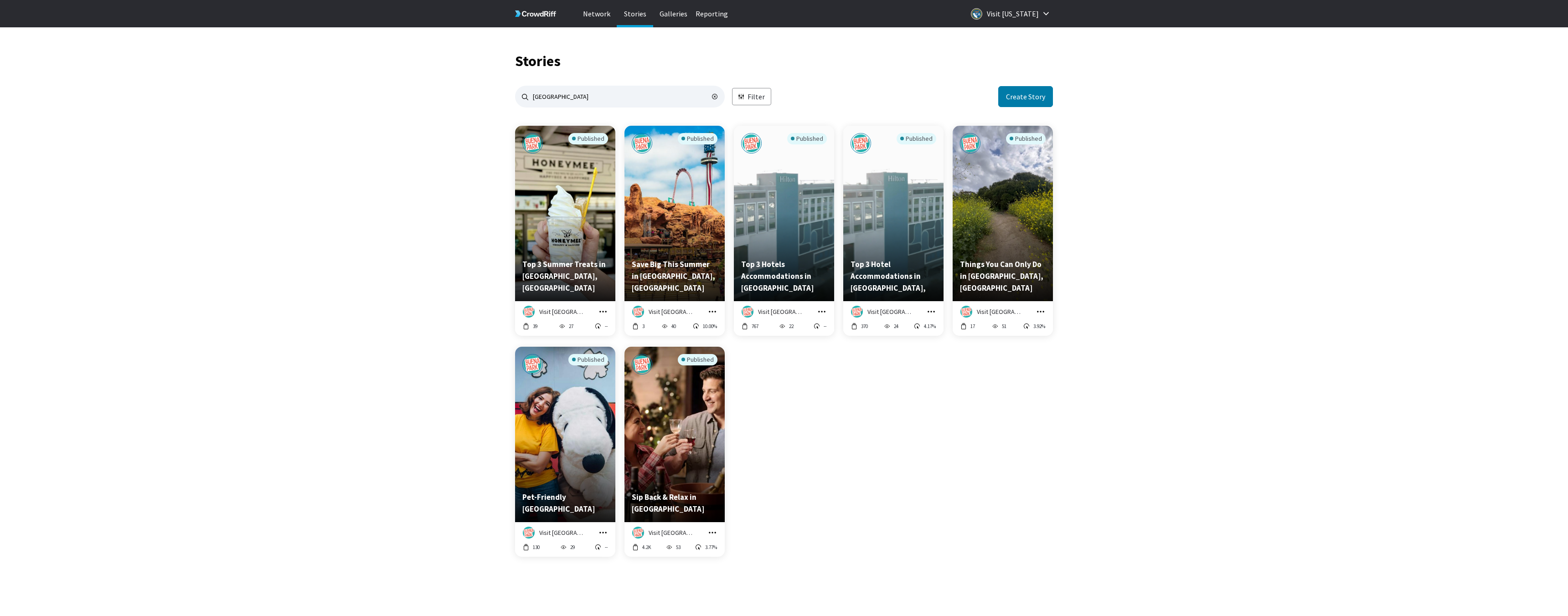 scroll, scrollTop: 663, scrollLeft: 538, axis: both 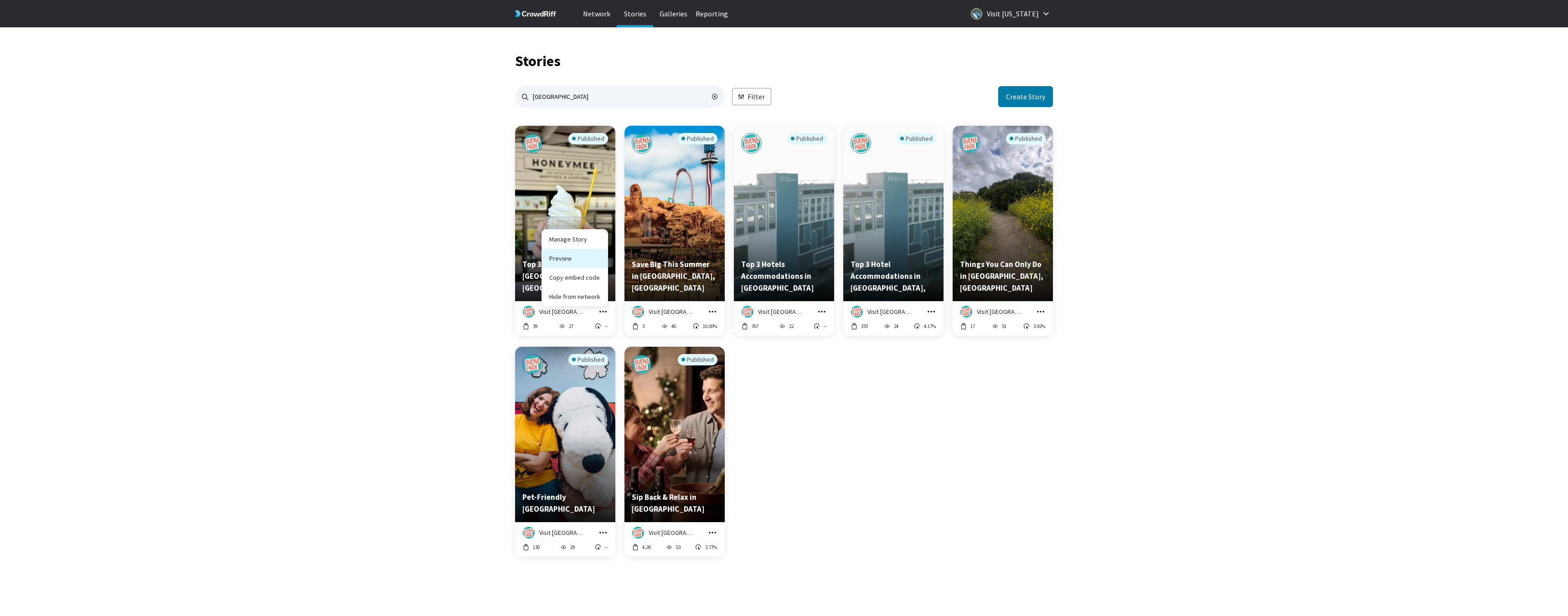 click on "Preview" at bounding box center [575, 258] 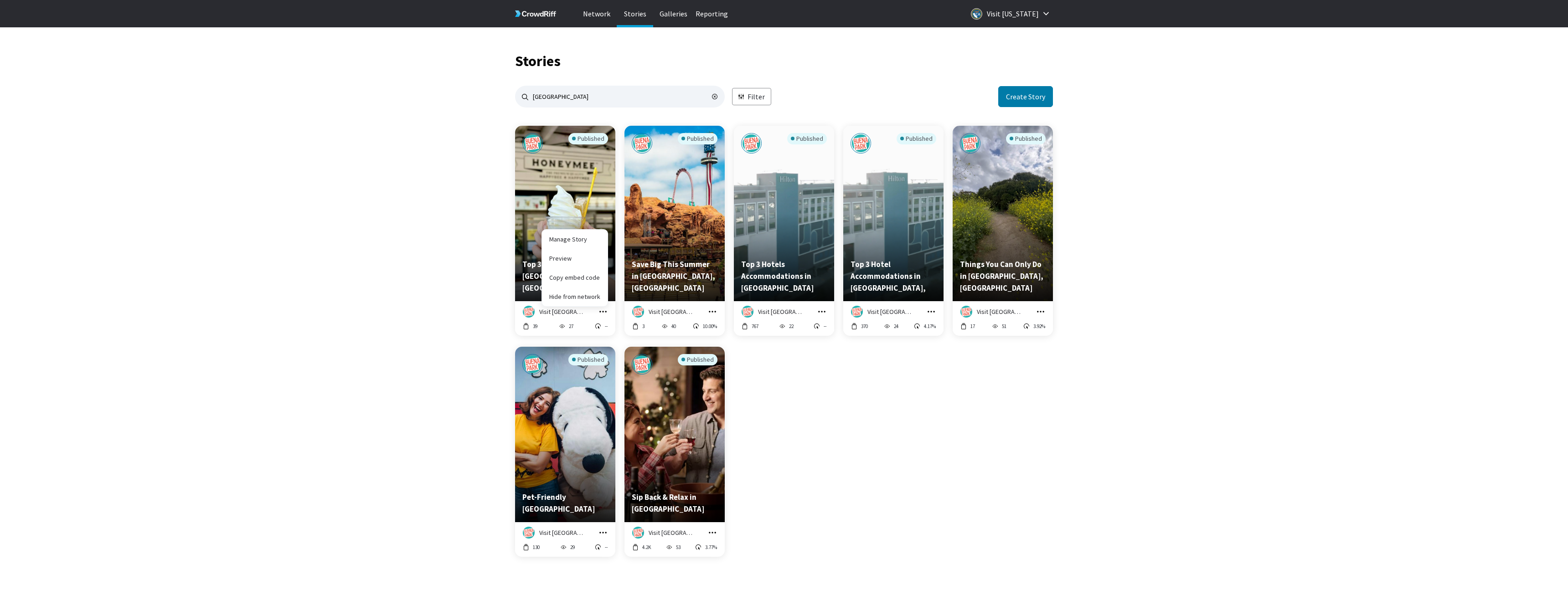 click on "Published Top 3 Summer Treats in Buena Park, CA" at bounding box center (565, 213) 